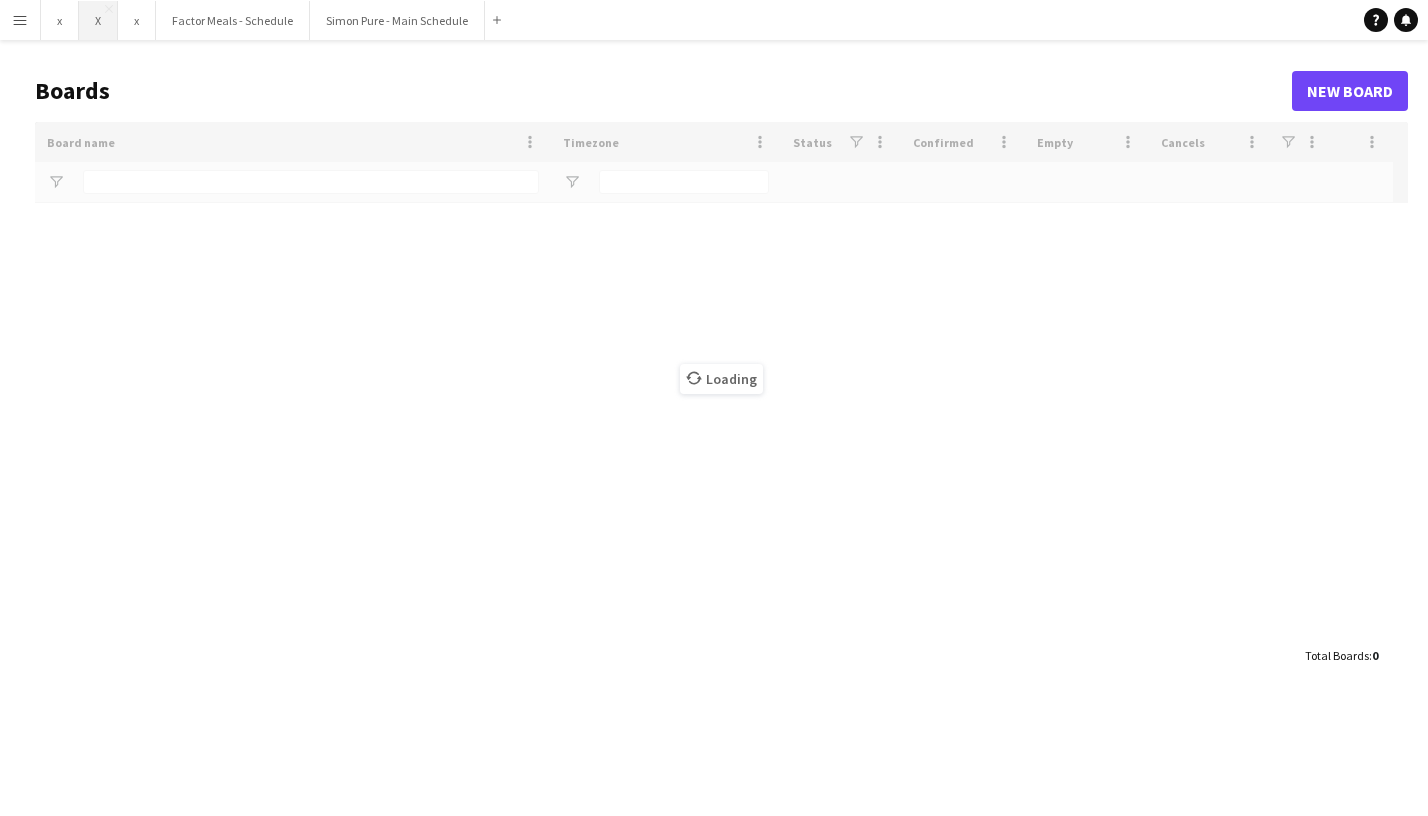 scroll, scrollTop: 0, scrollLeft: 0, axis: both 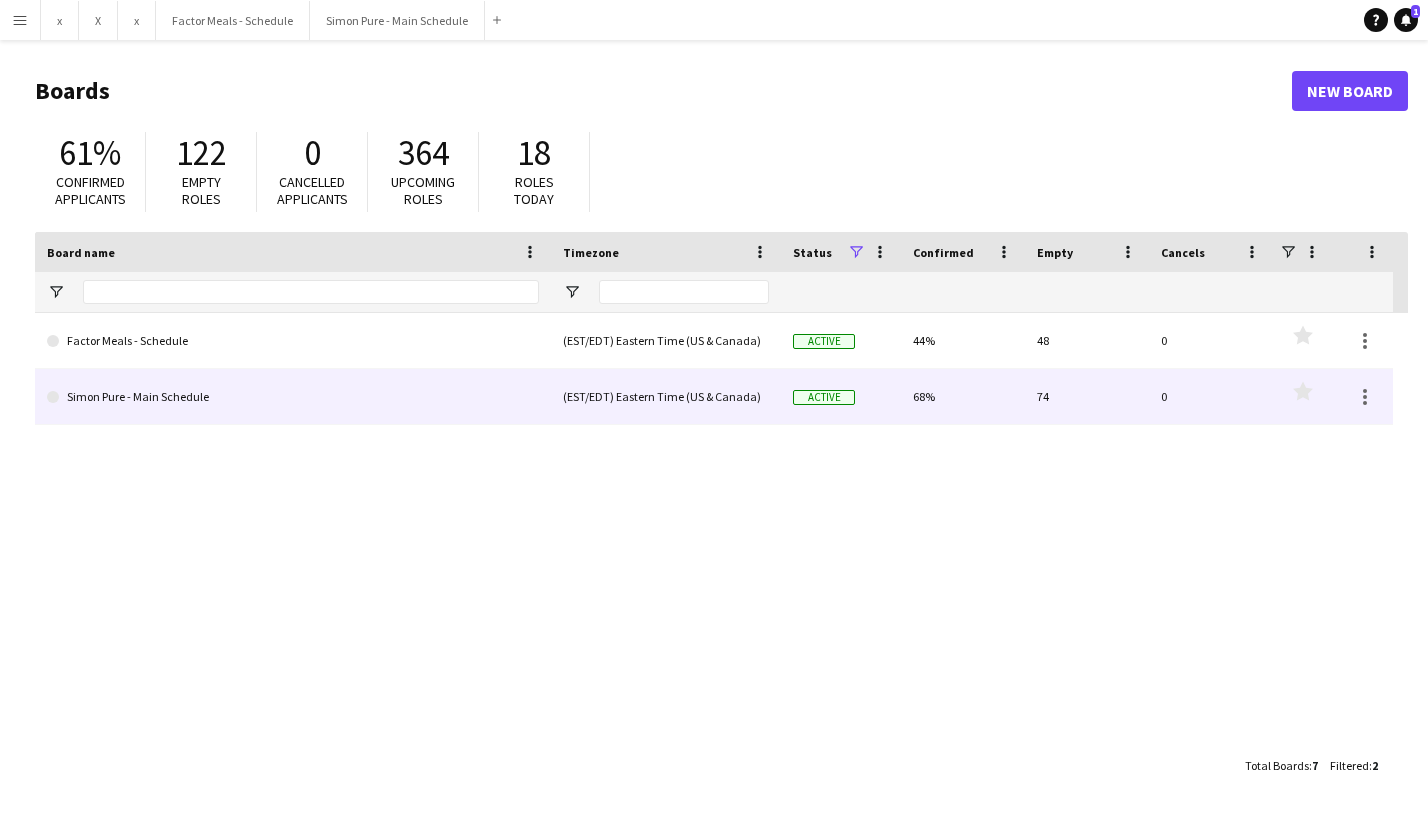 click on "Simon Pure - Main Schedule" 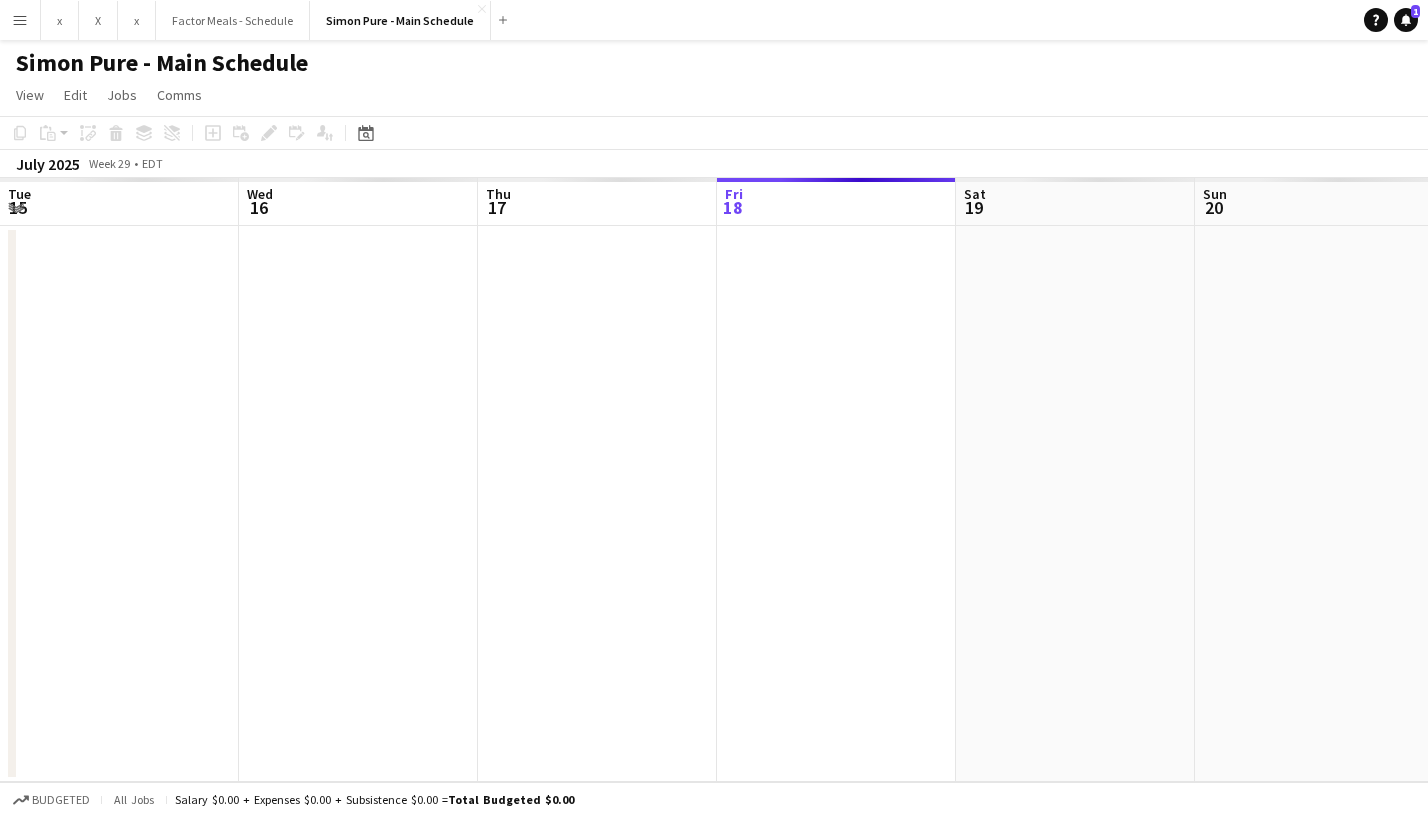 scroll, scrollTop: 0, scrollLeft: 478, axis: horizontal 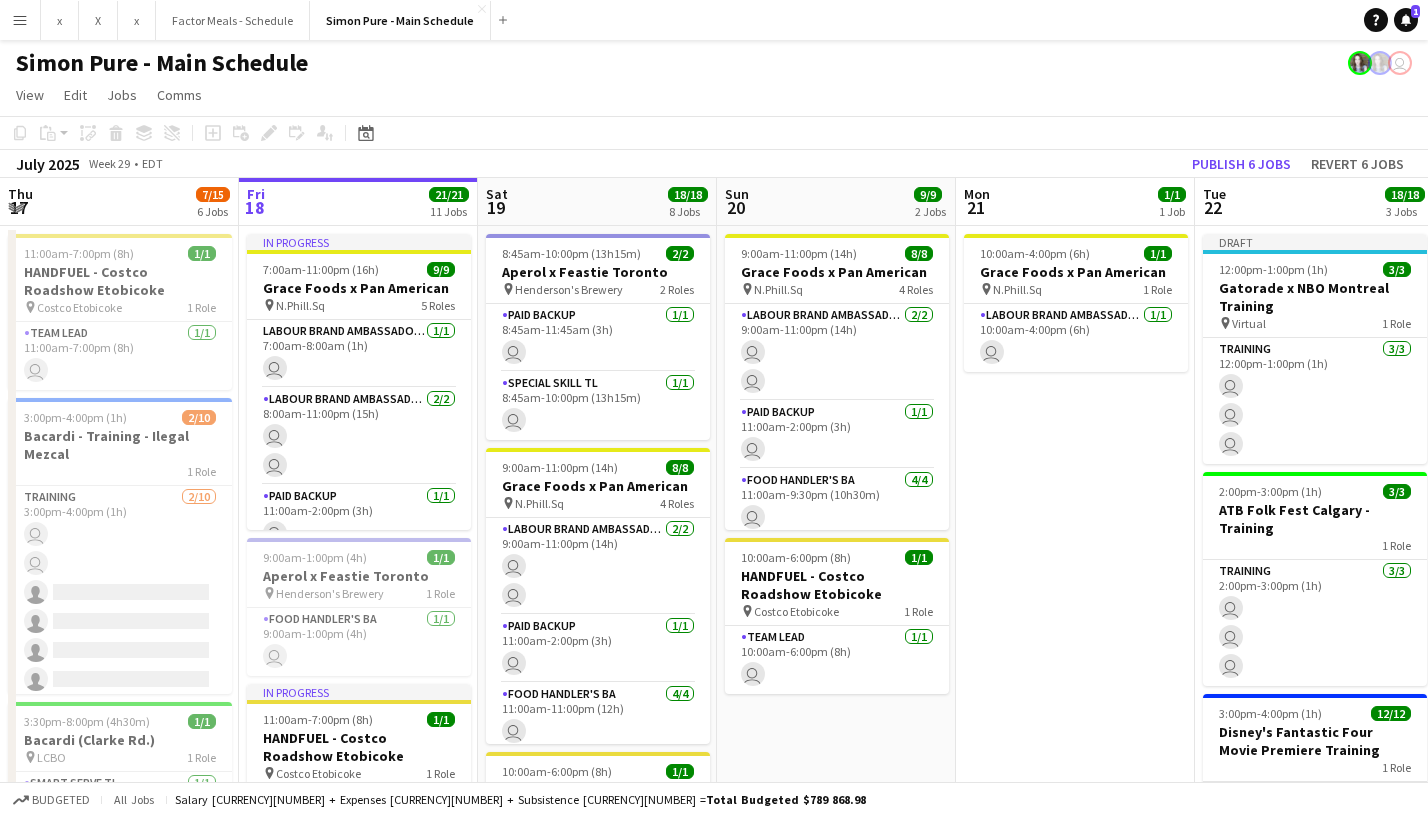 click on "Menu" at bounding box center (20, 20) 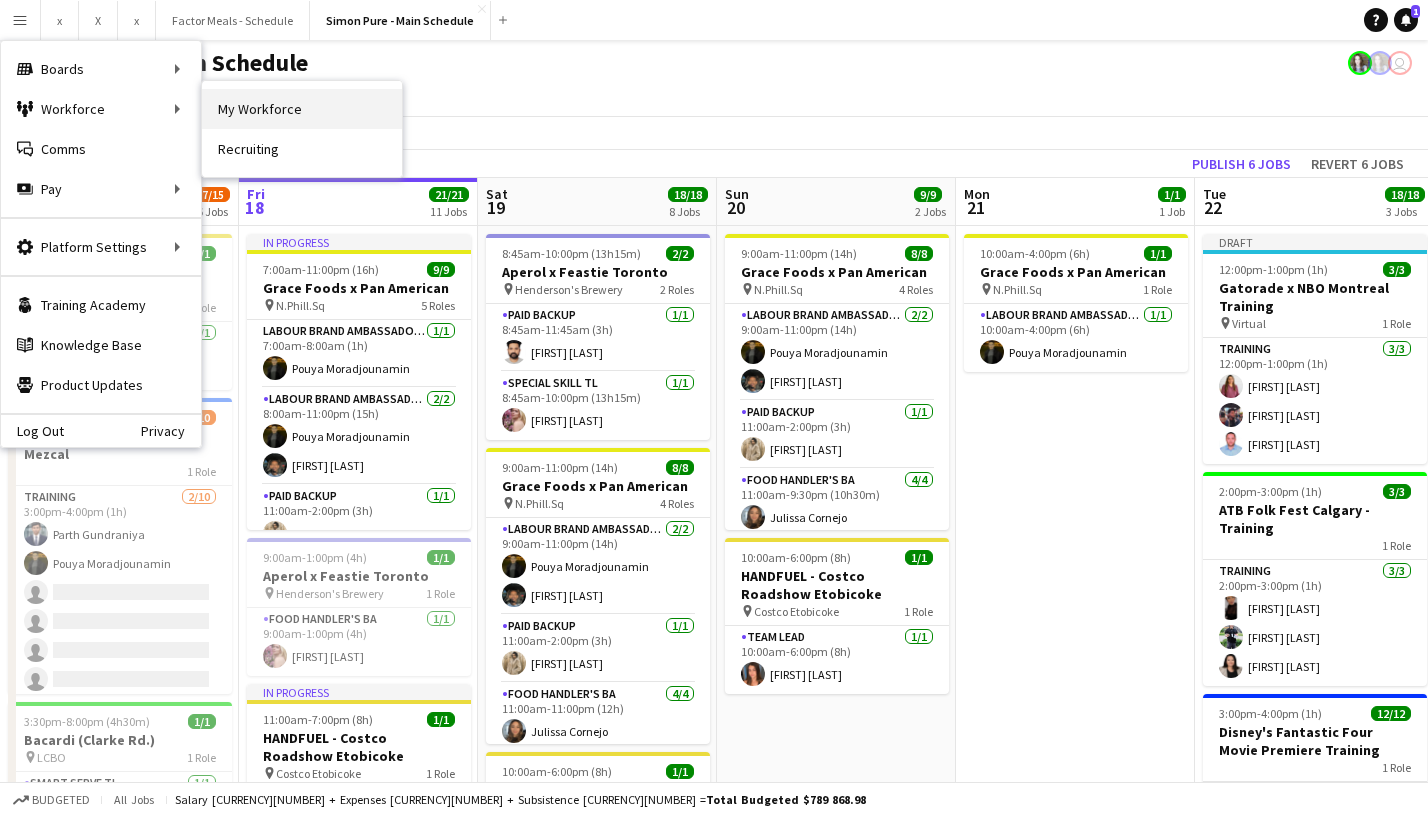 click on "My Workforce" at bounding box center (302, 109) 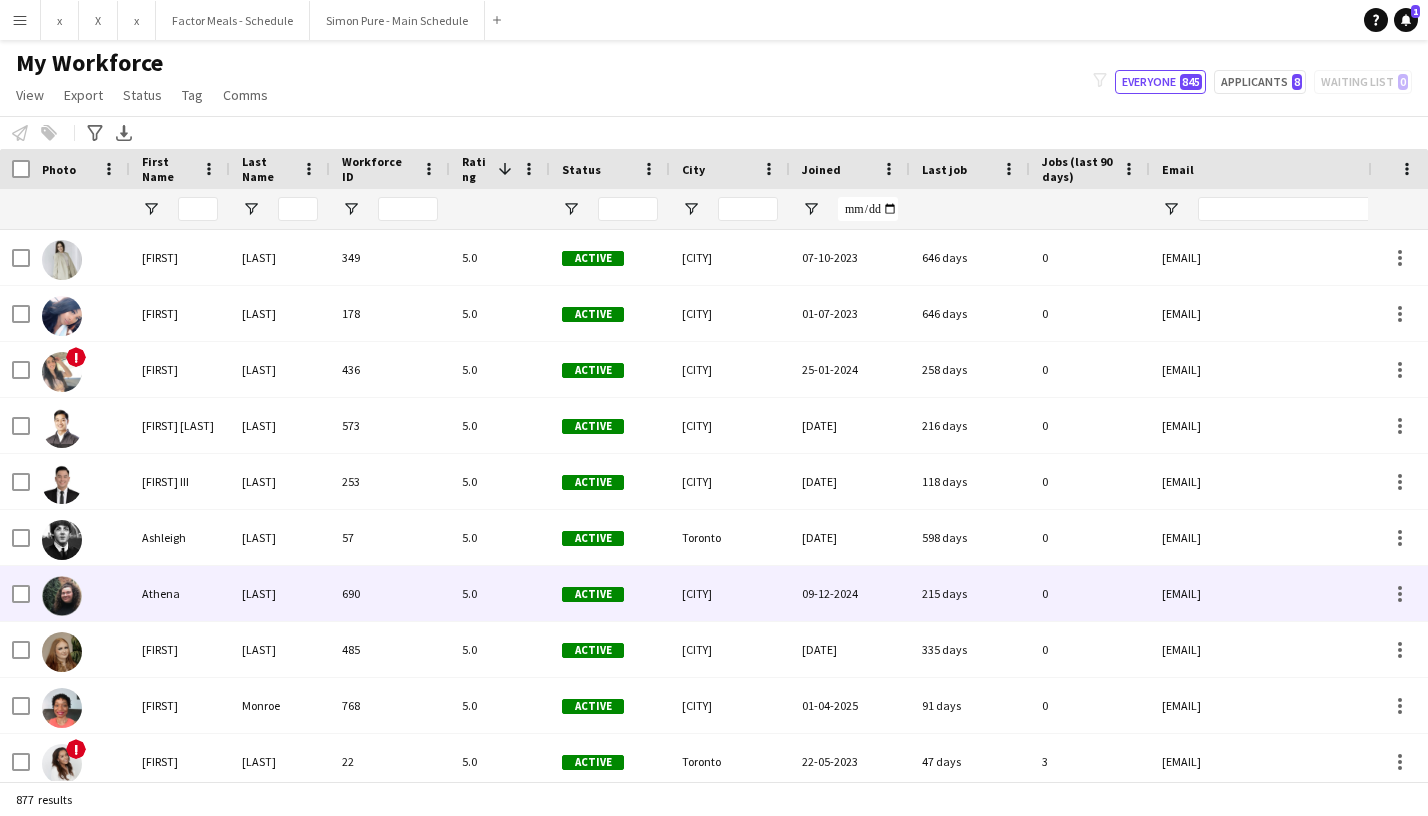 scroll, scrollTop: 26, scrollLeft: 0, axis: vertical 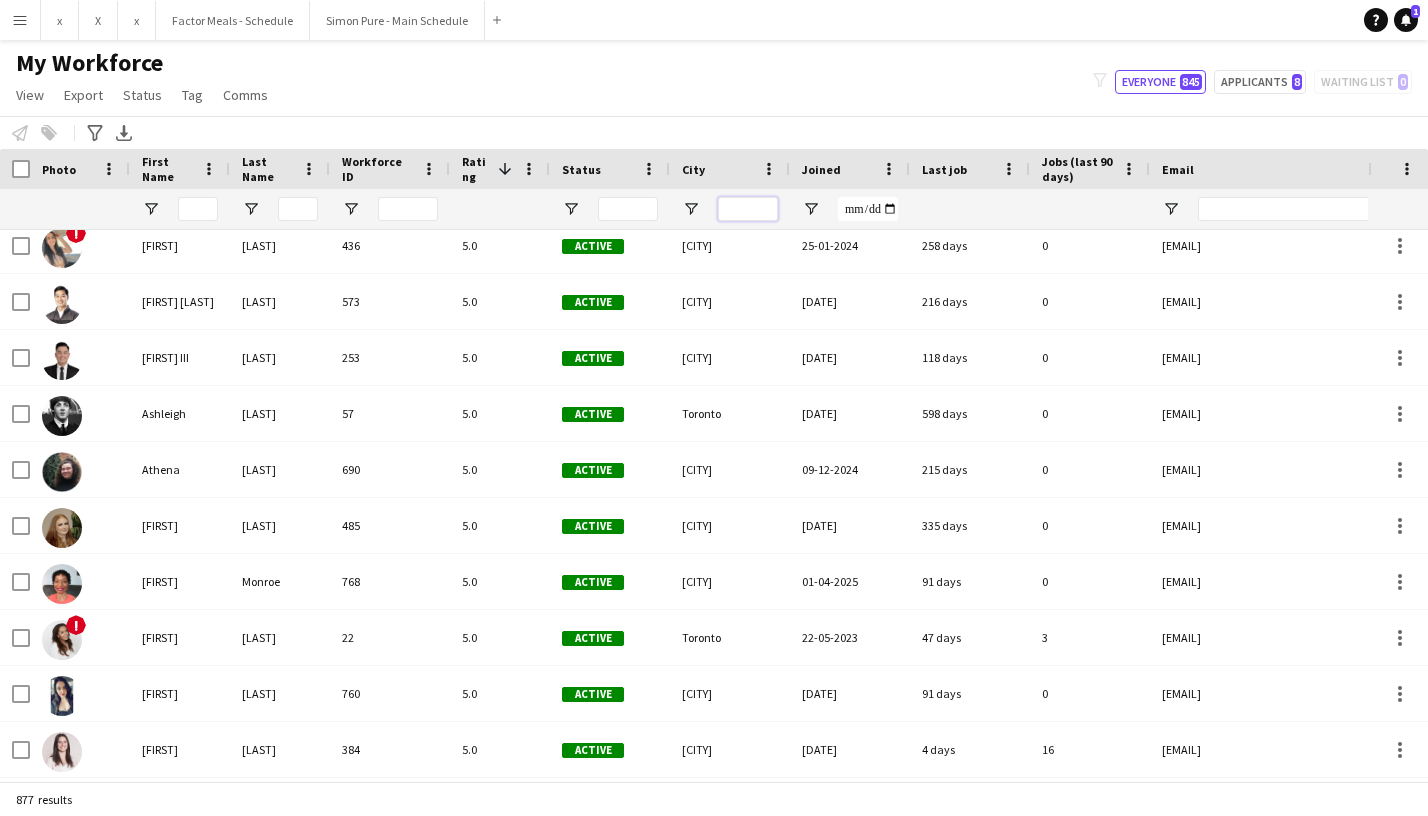 click at bounding box center (748, 209) 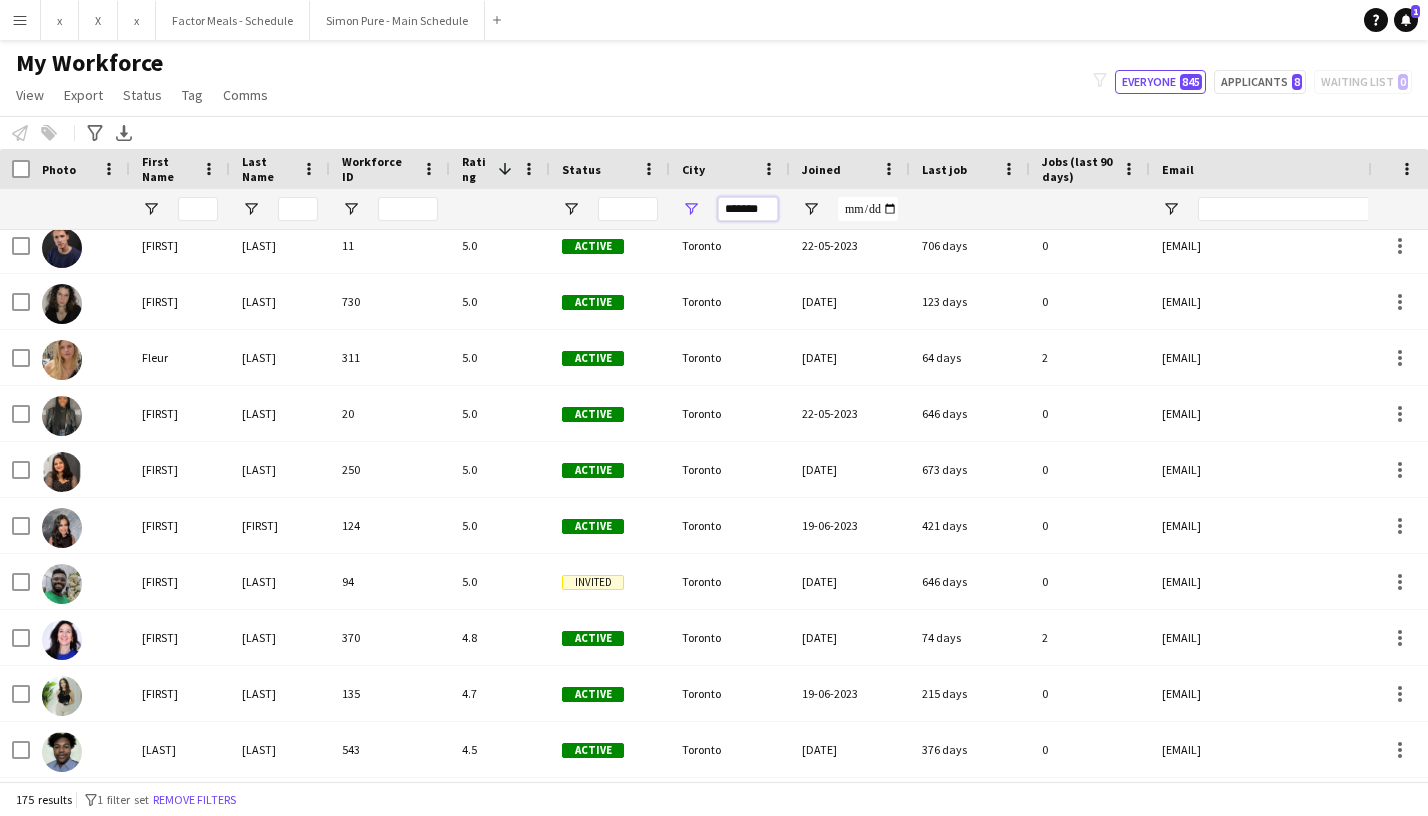 type on "*******" 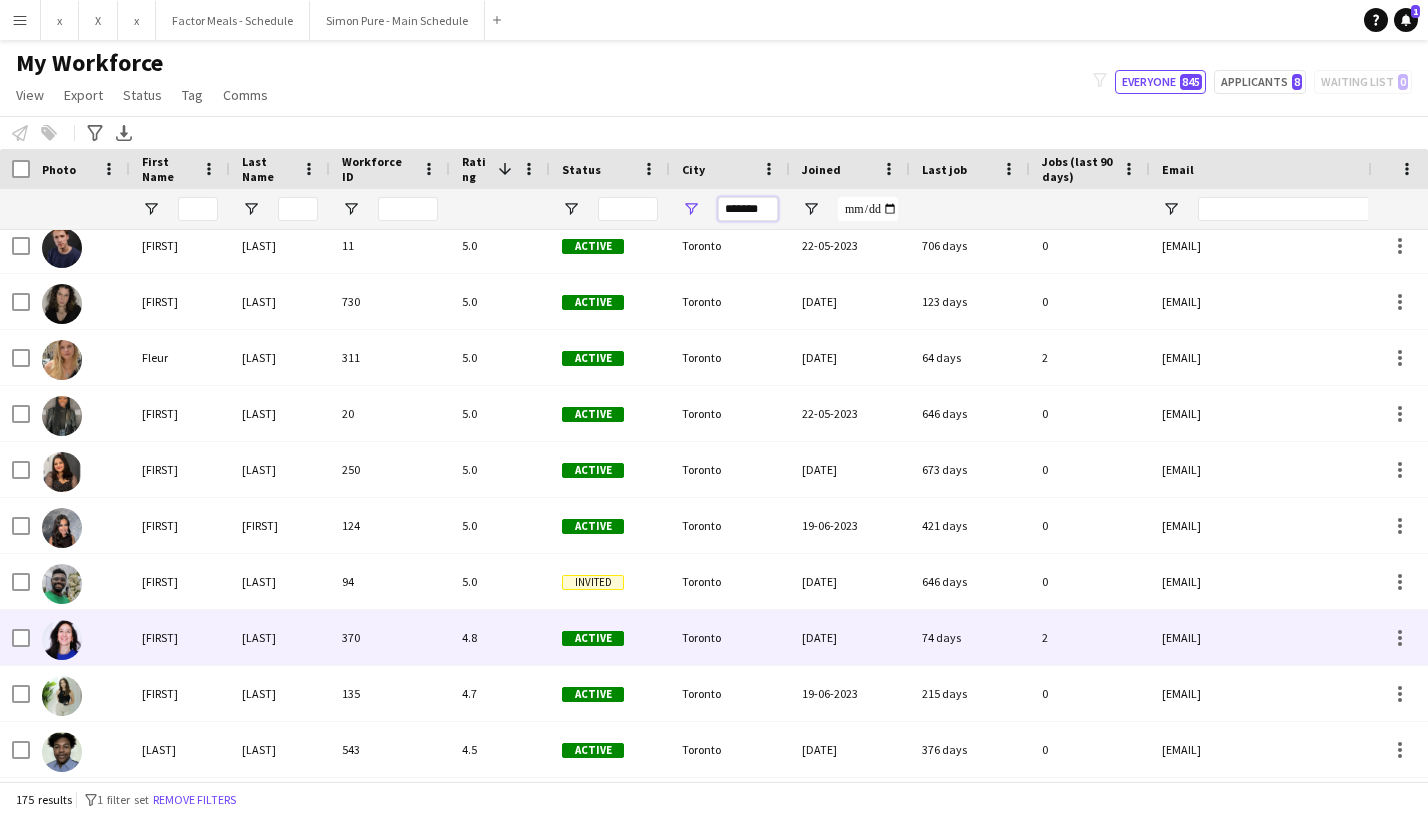 scroll, scrollTop: 92, scrollLeft: 0, axis: vertical 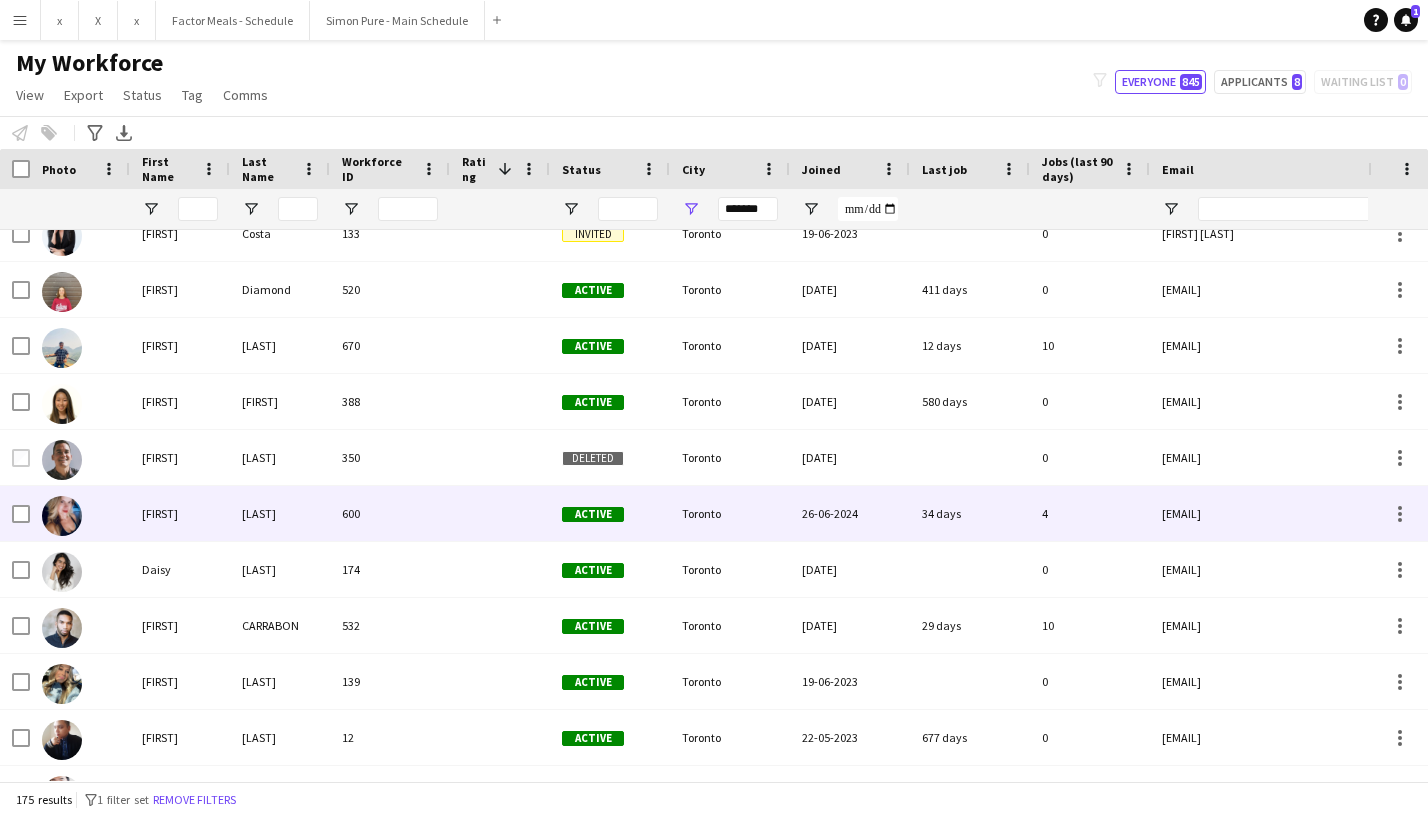 click on "[FIRST]" at bounding box center (180, 513) 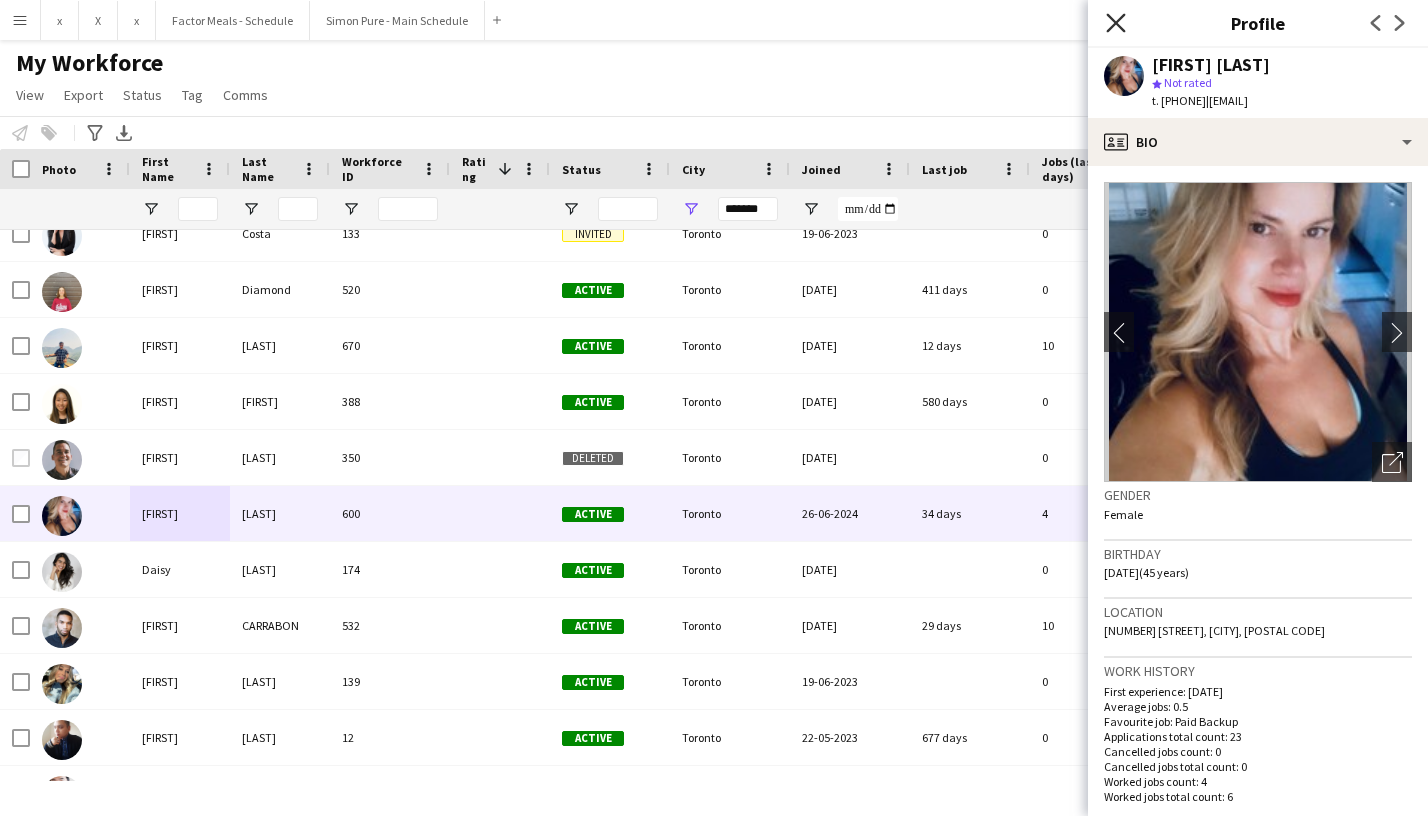 click 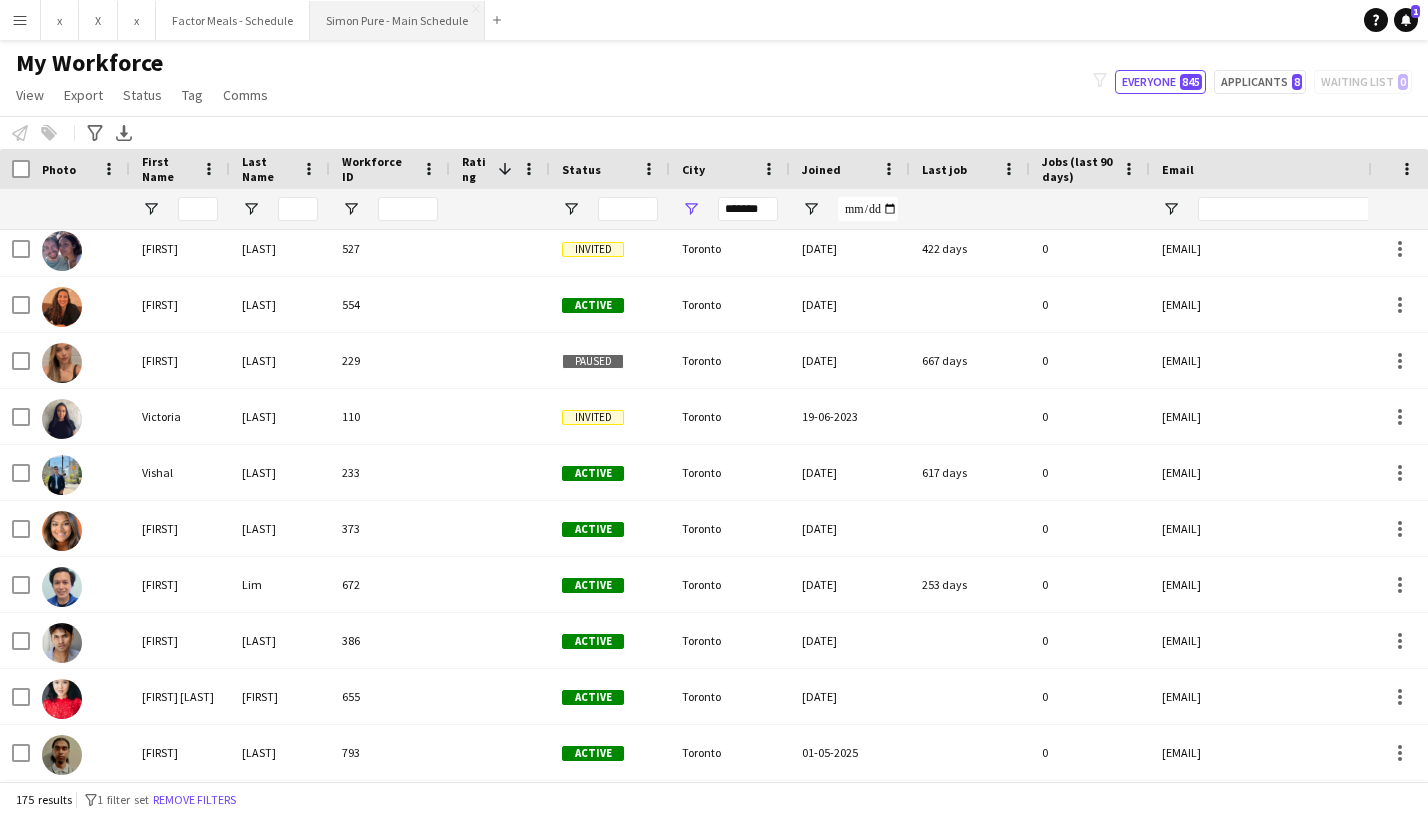 click on "Simon Pure - Main Schedule
Close" at bounding box center [397, 20] 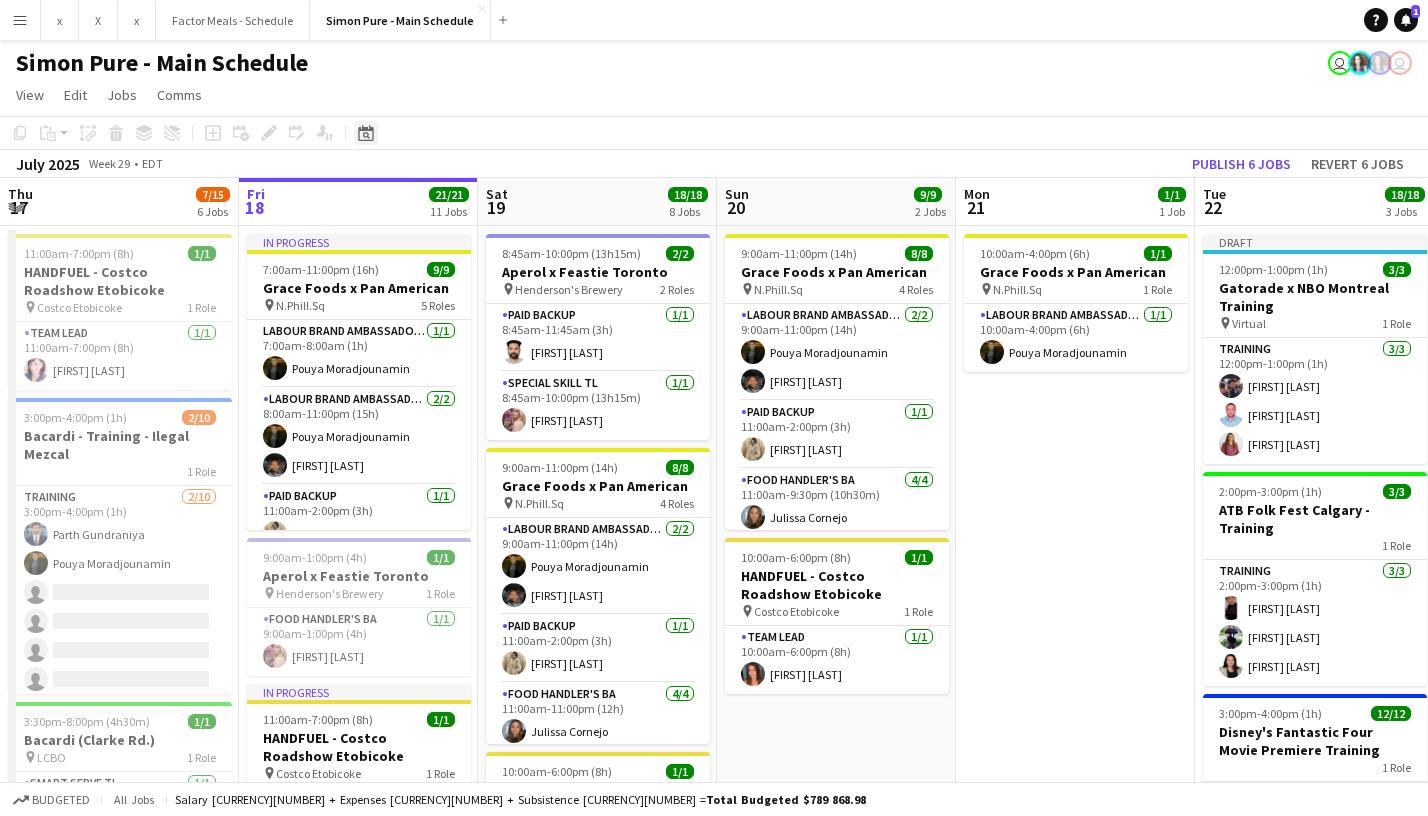 click on "Date picker" at bounding box center (366, 133) 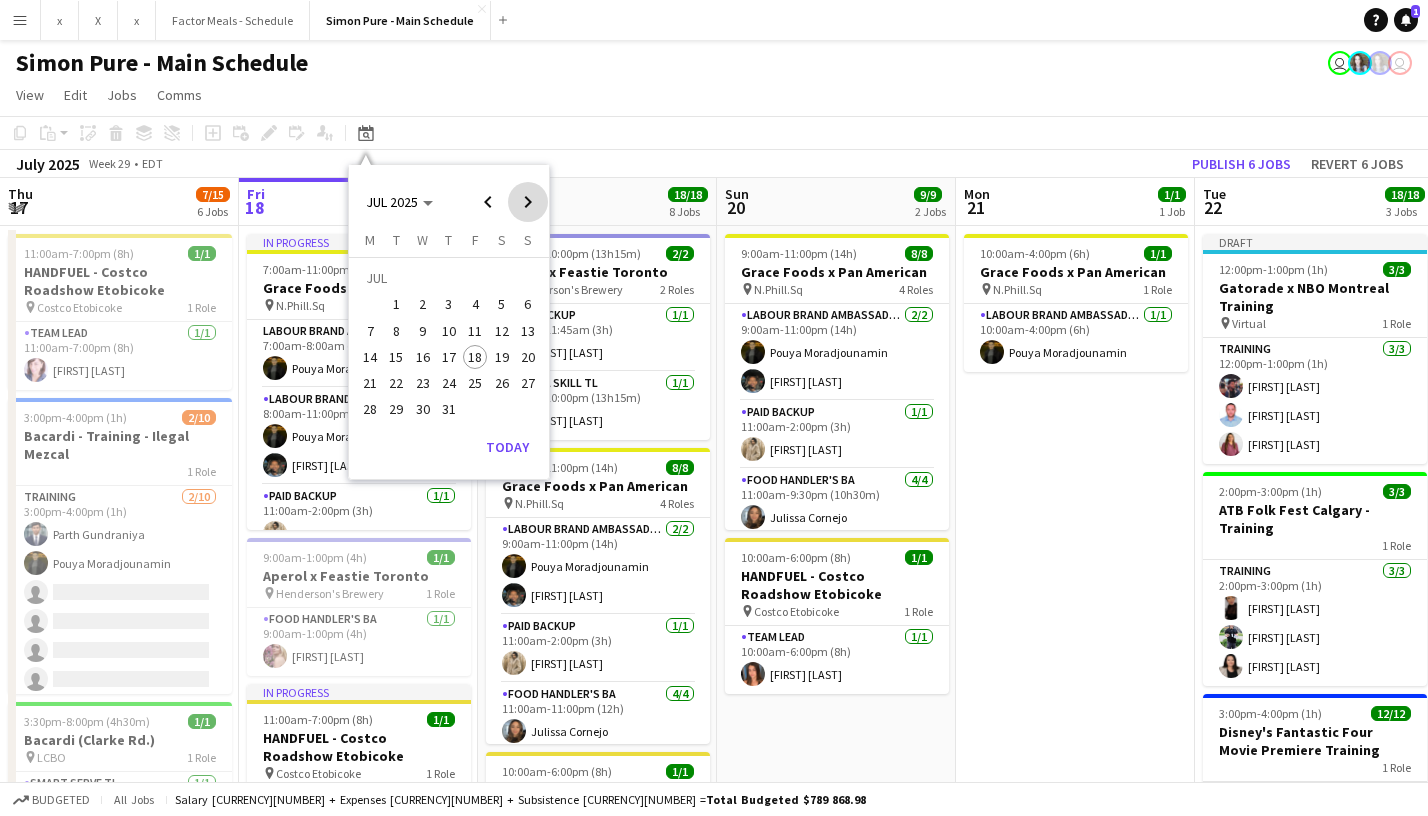 click at bounding box center (528, 202) 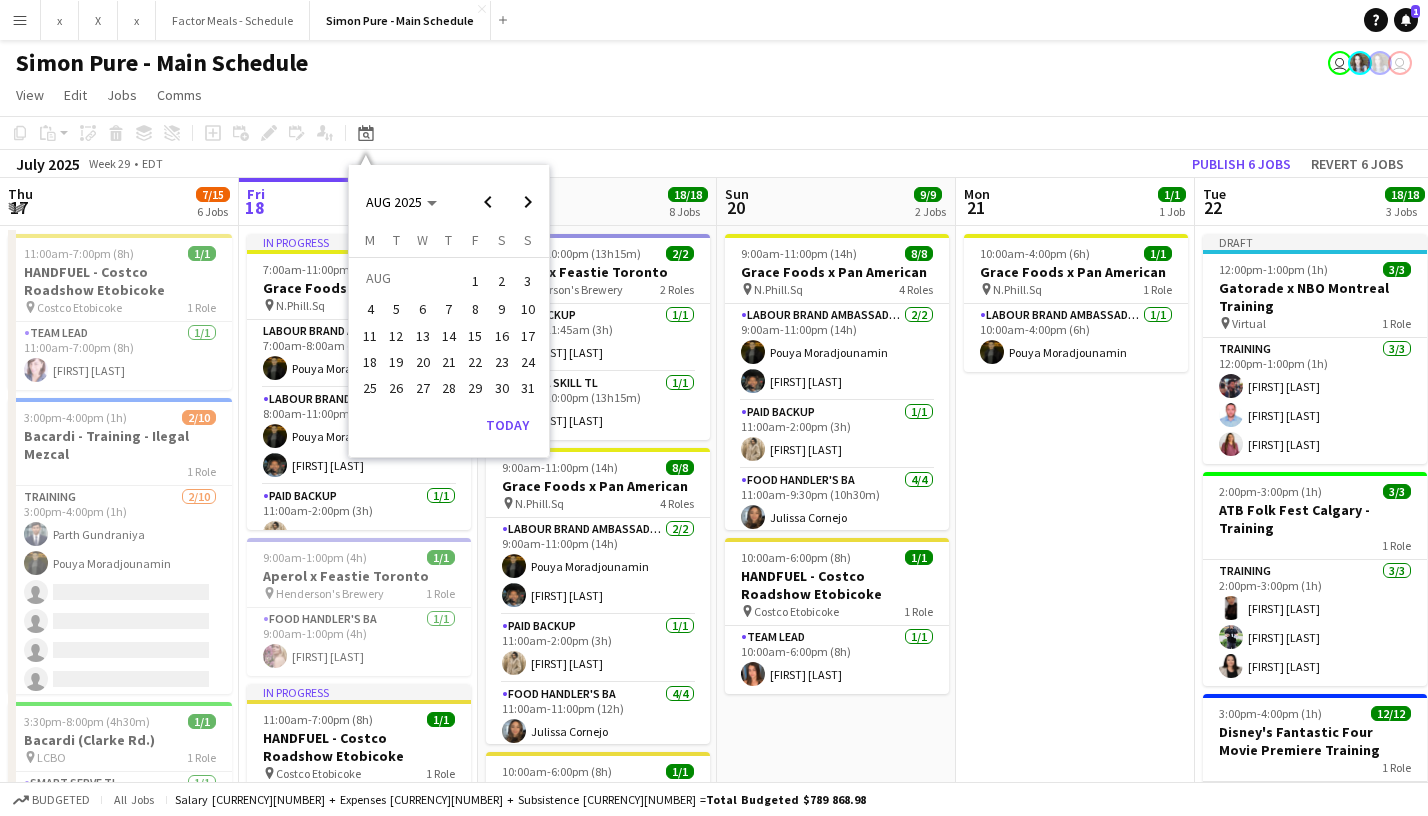 click on "20" at bounding box center [423, 362] 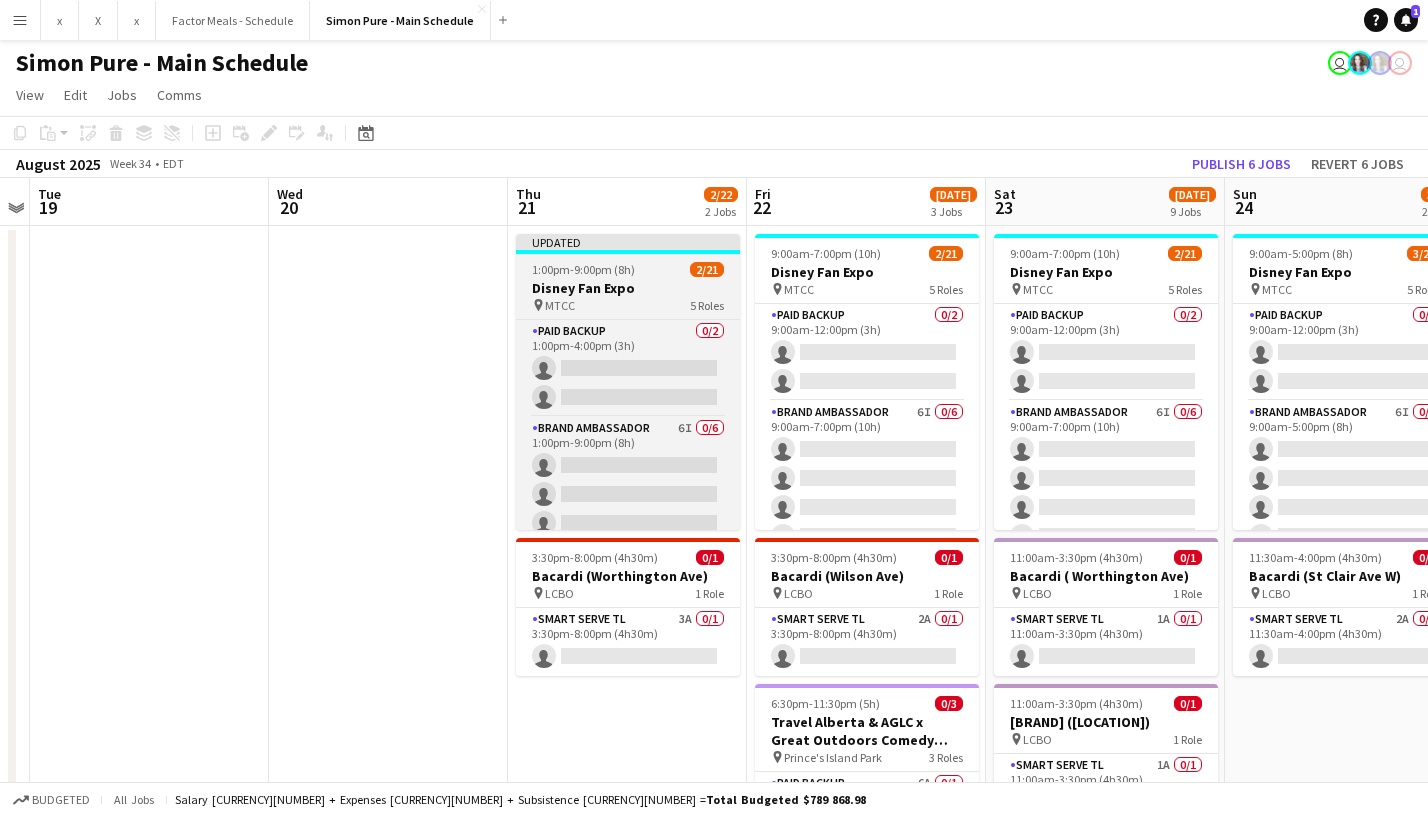 click on "Updated" at bounding box center (628, 242) 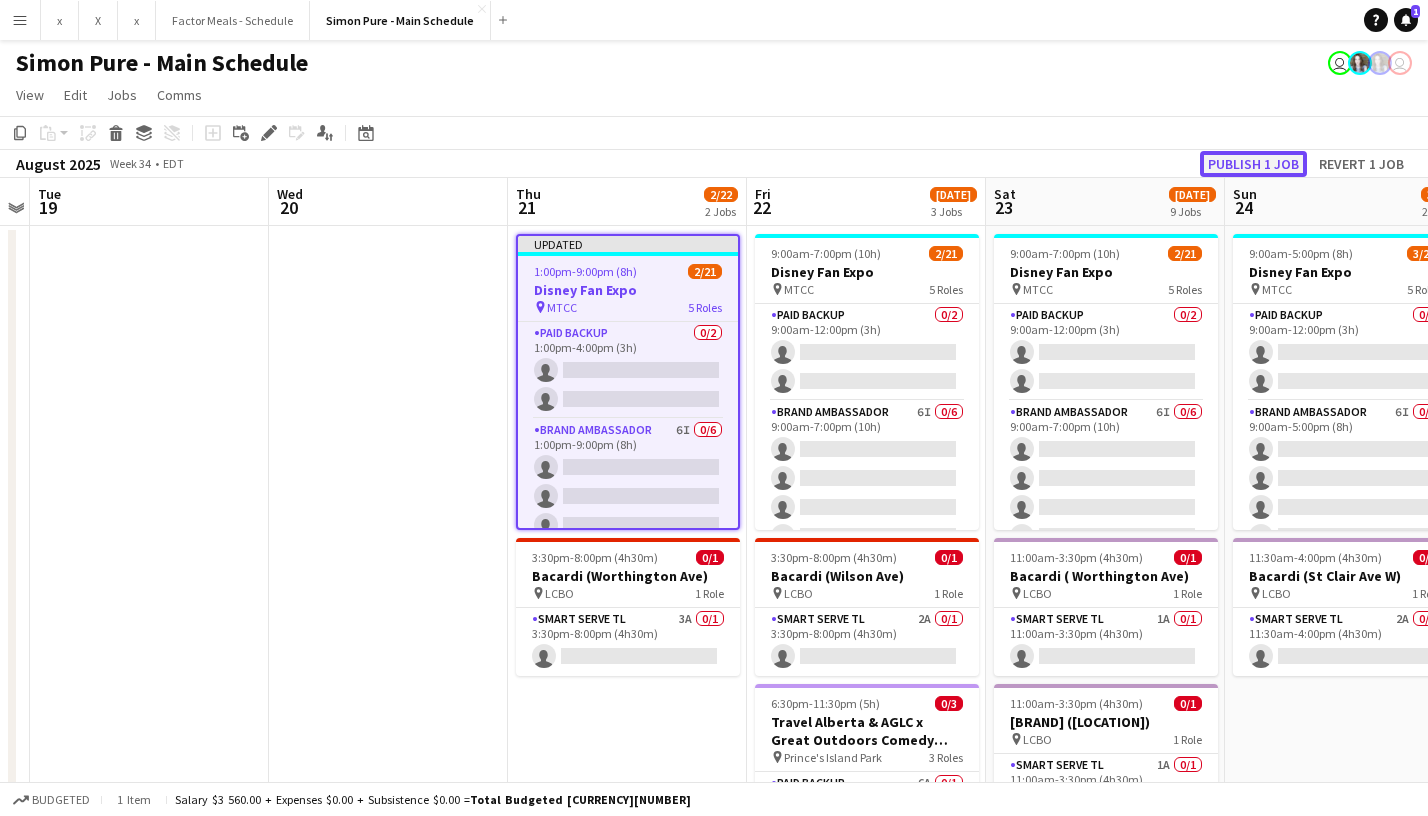 click on "Publish 1 job" 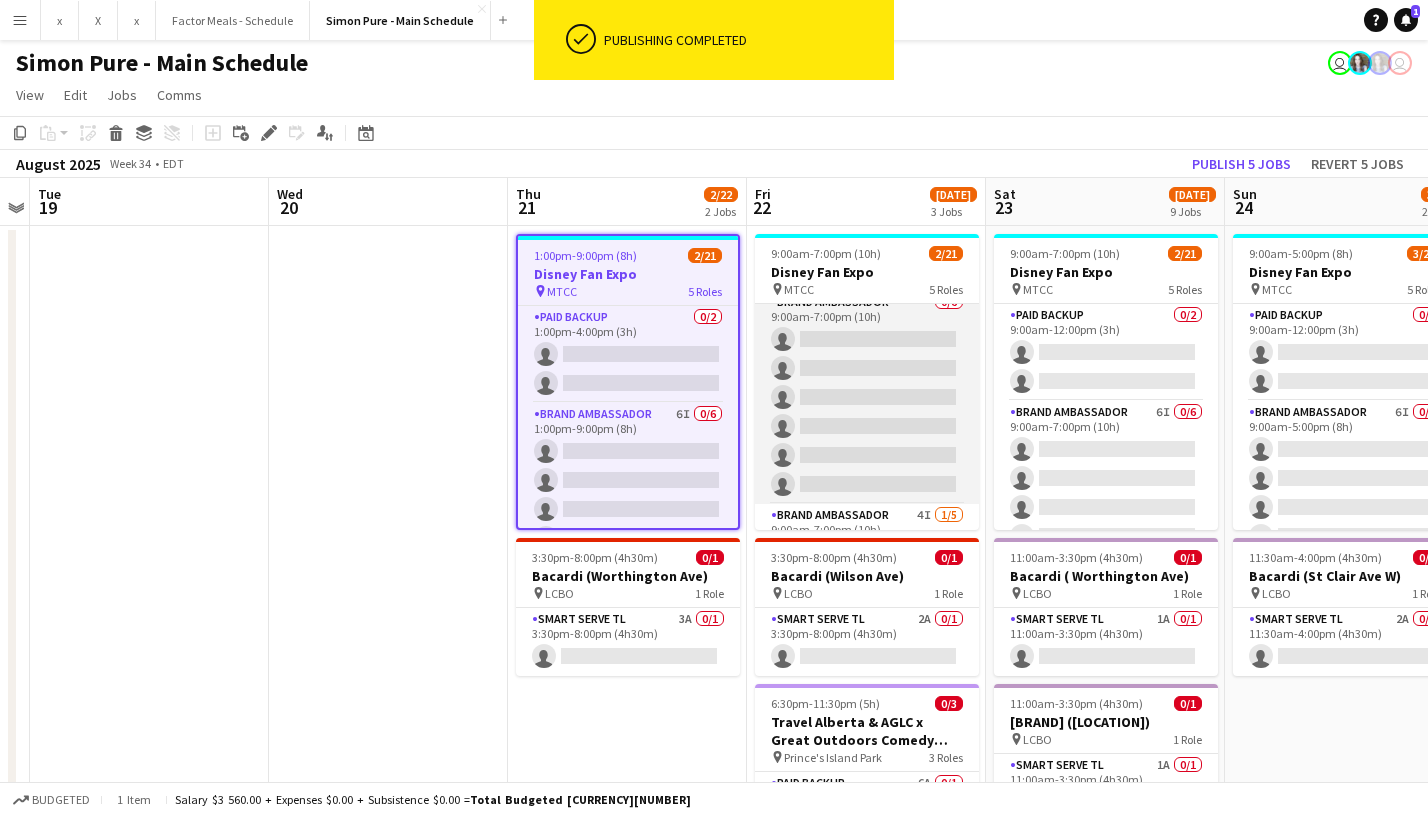 click on "Brand Ambassador    [NUMBER]/[NUMBER]   [TIME] ([DURATION])
single-neutral-actions
single-neutral-actions
single-neutral-actions
single-neutral-actions
single-neutral-actions
single-neutral-actions" at bounding box center (867, 397) 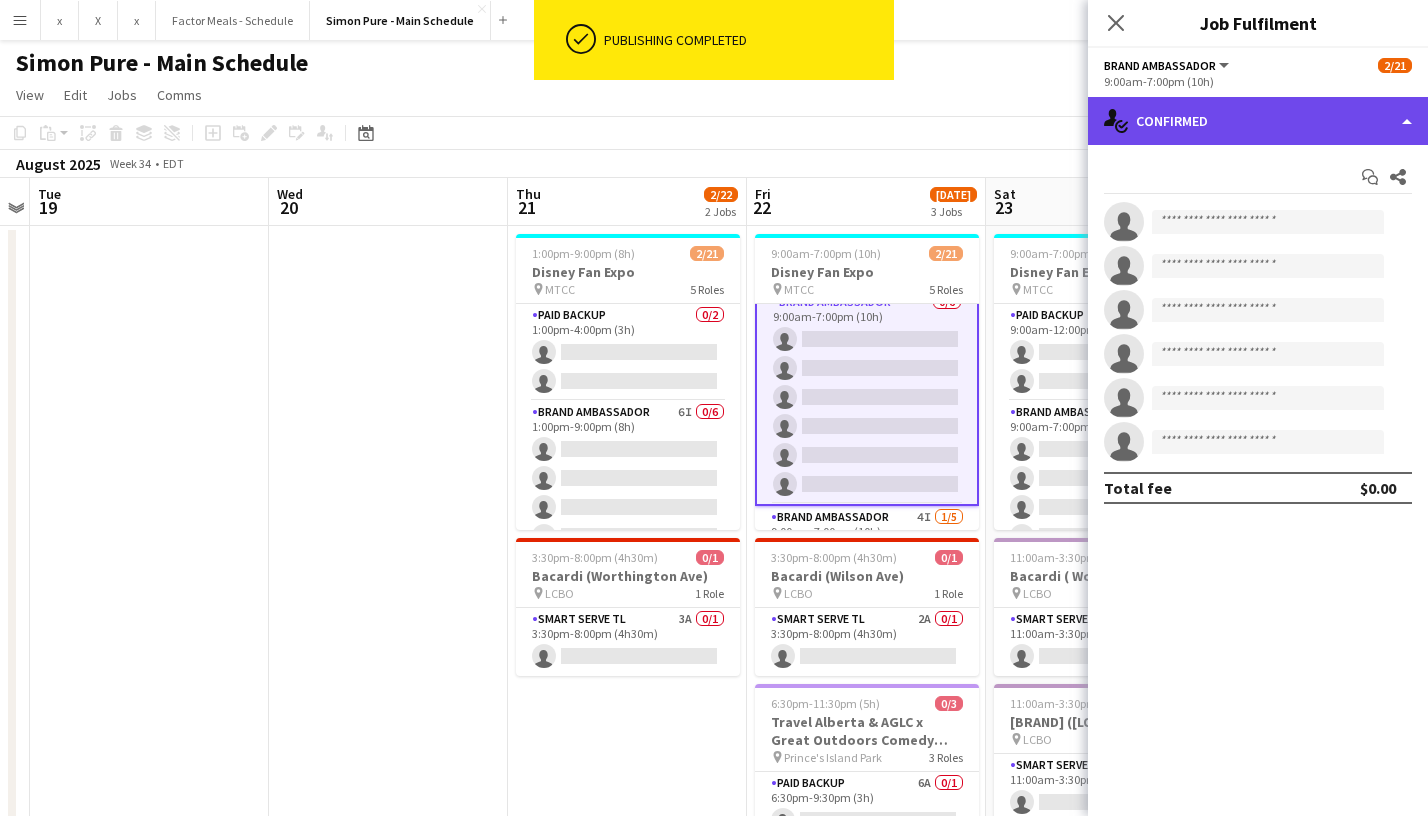 click on "single-neutral-actions-check-2
Confirmed" 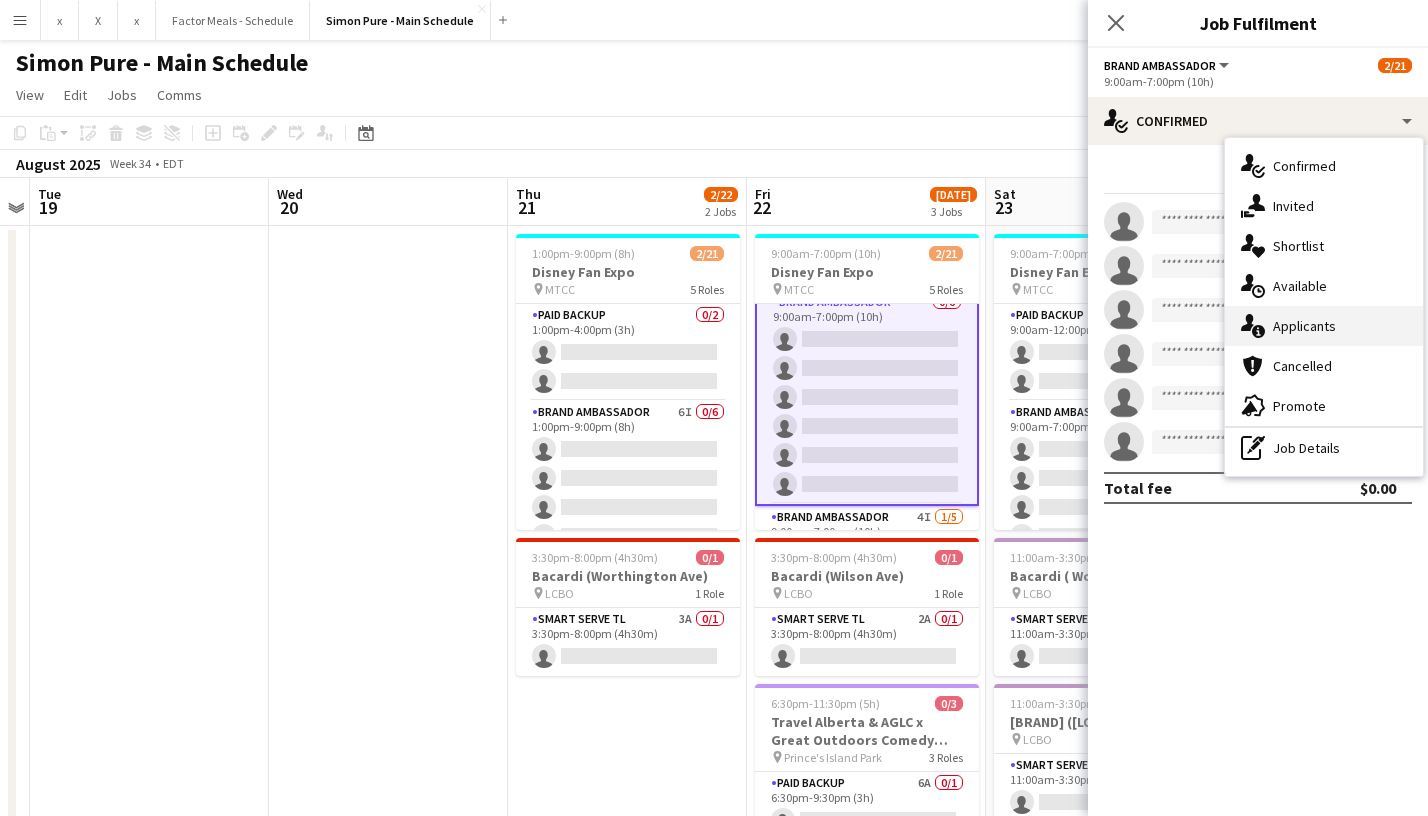 click on "single-neutral-actions-information
Applicants" at bounding box center (1324, 326) 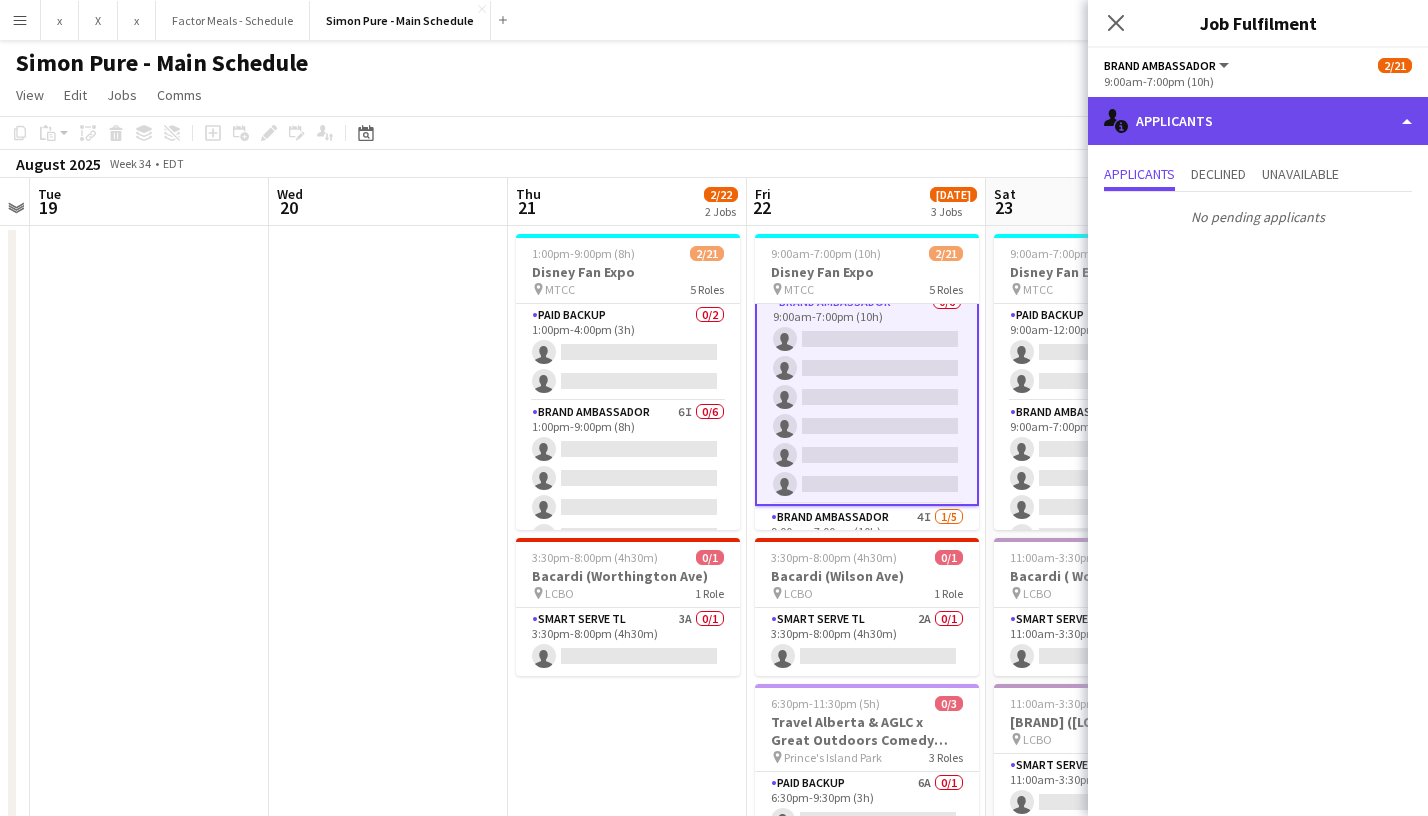 click on "single-neutral-actions-information
Applicants" 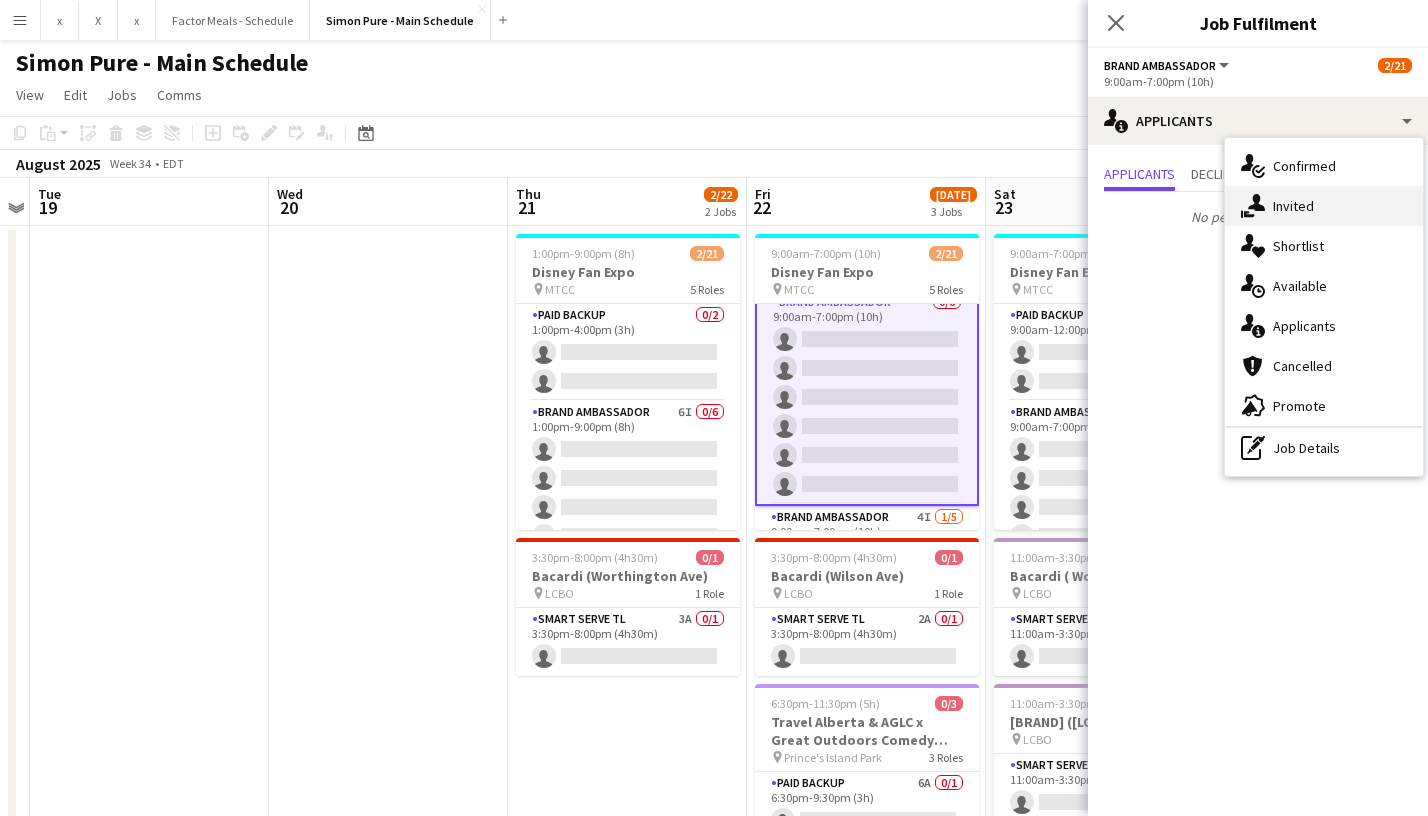 click on "single-neutral-actions-share-1
Invited" at bounding box center [1324, 206] 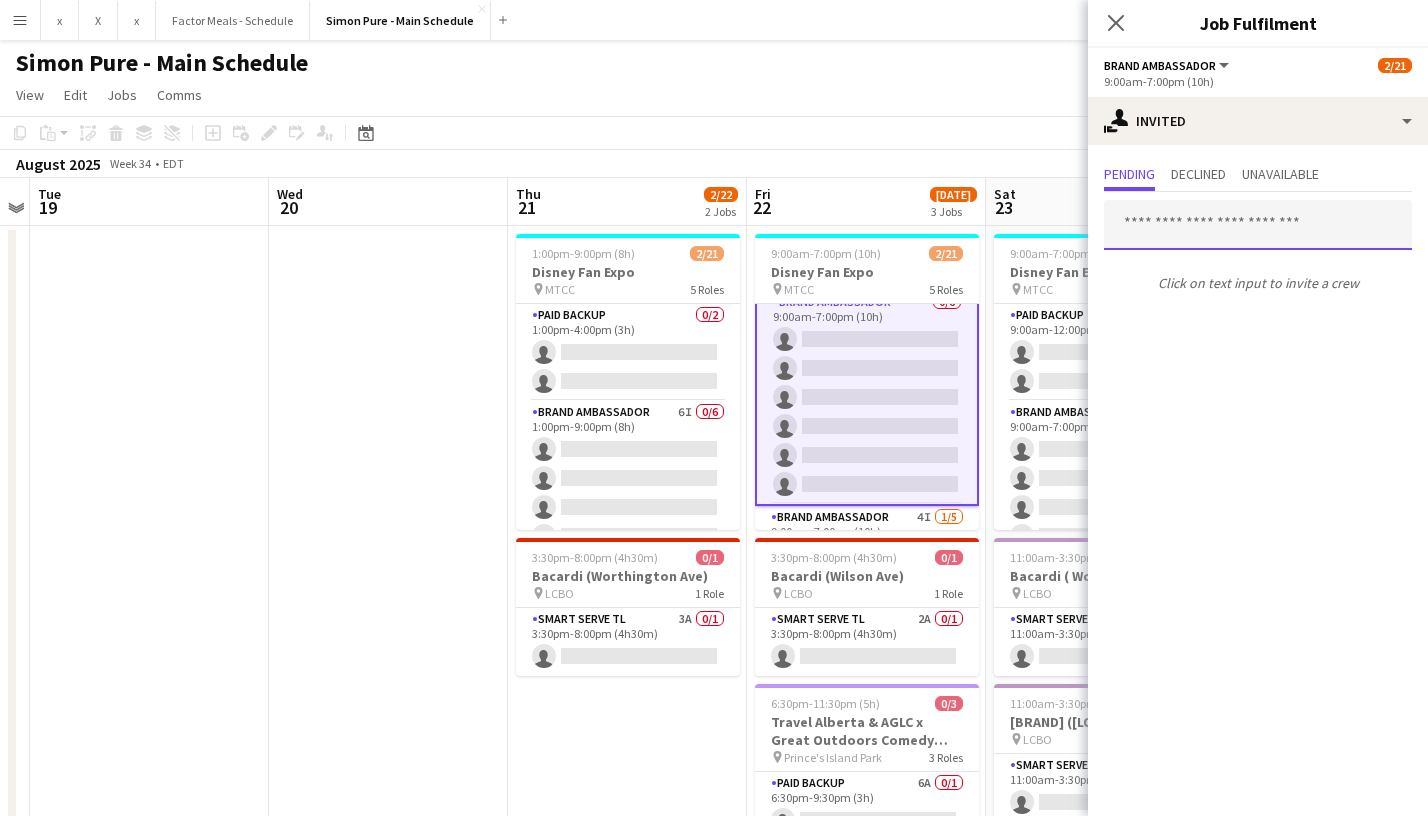 click at bounding box center [1258, 225] 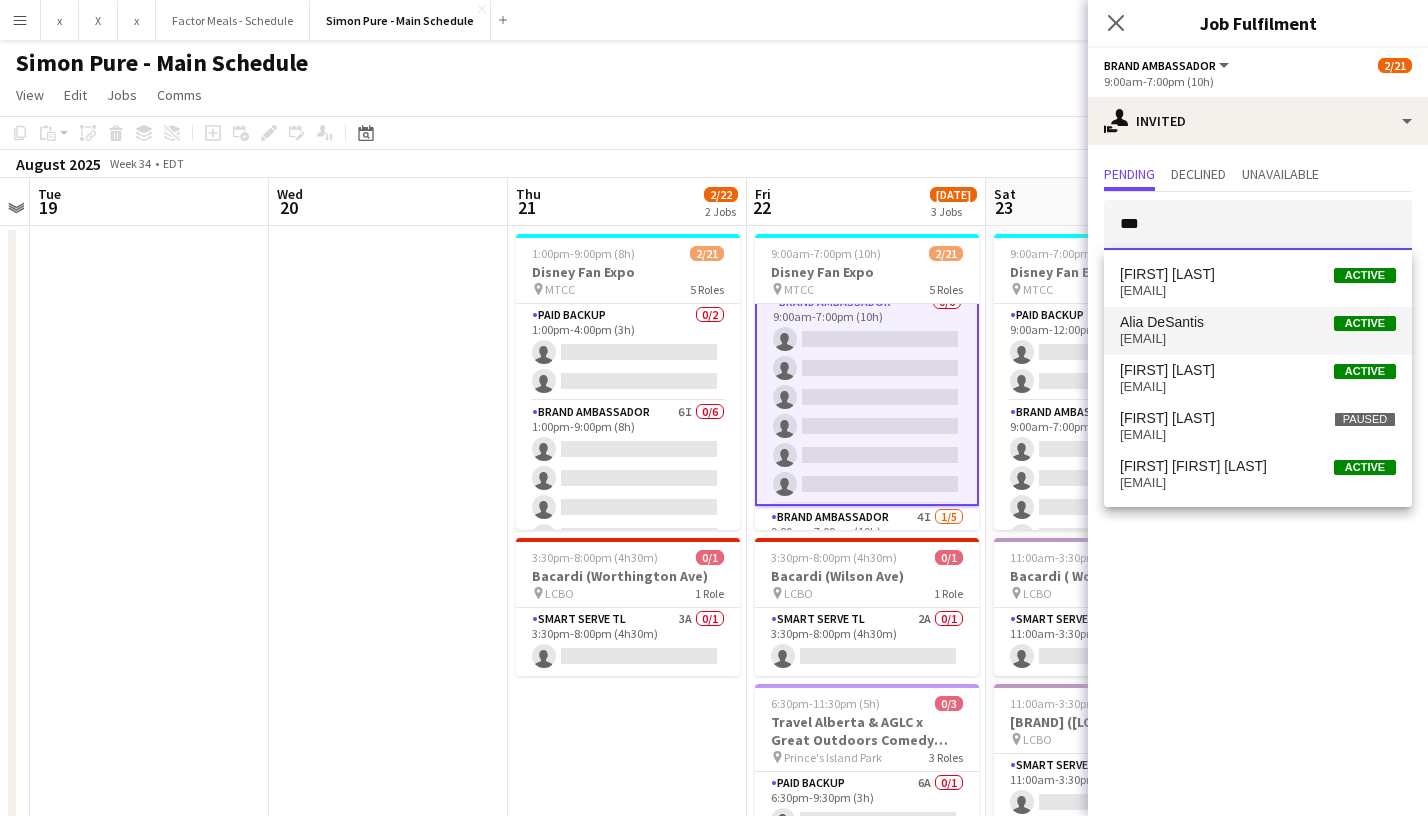 type on "***" 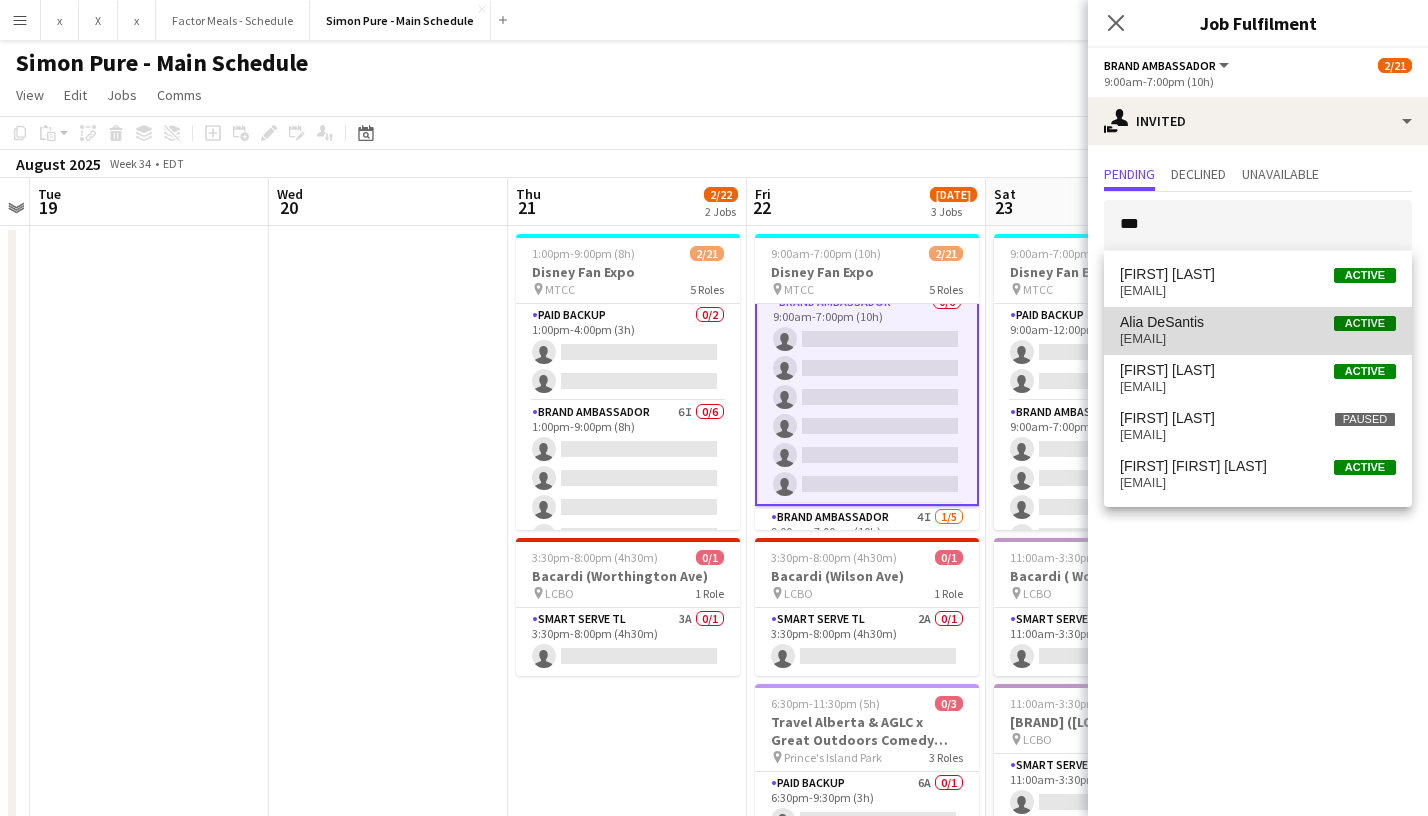click on "Alia DeSantis" at bounding box center (1162, 322) 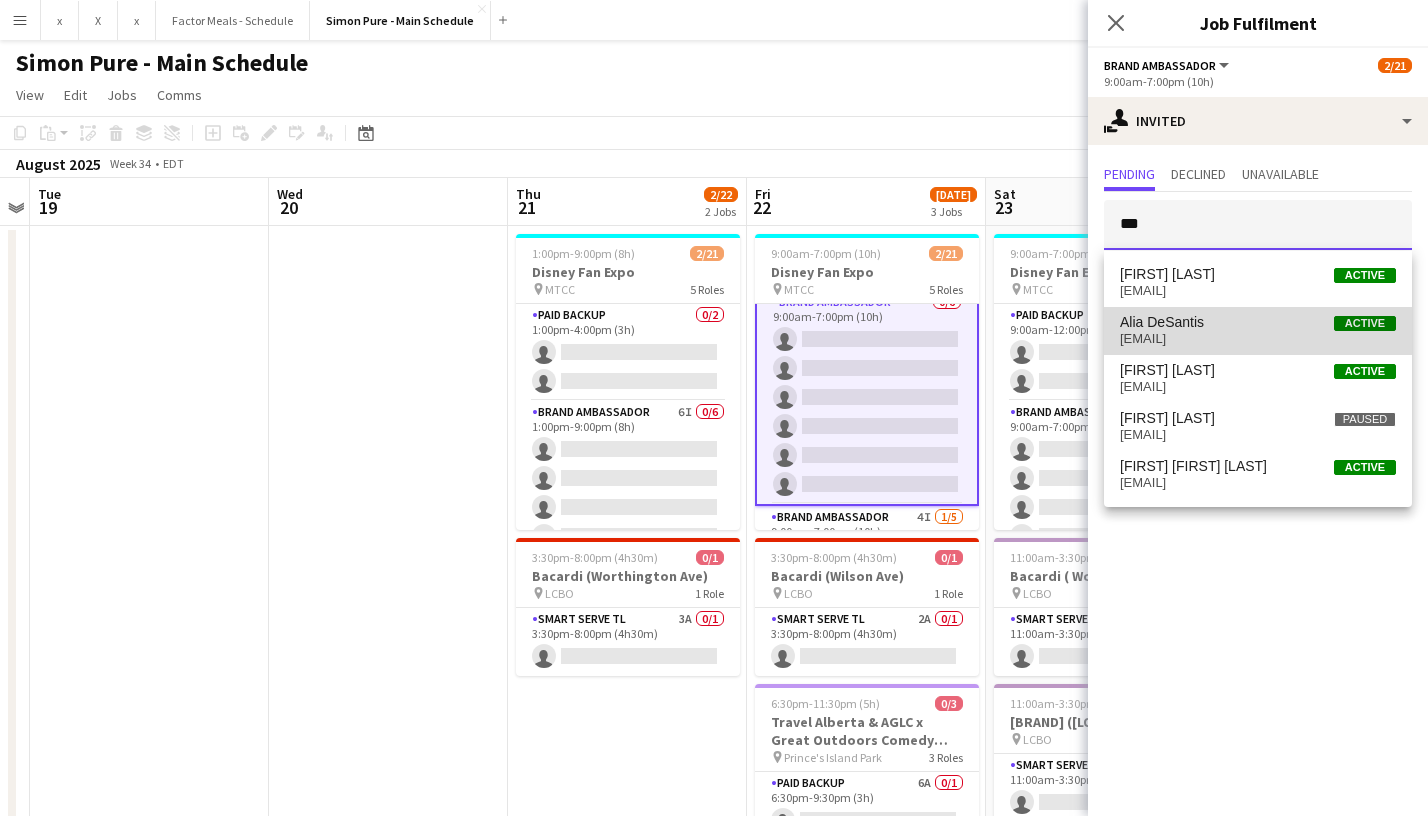 type 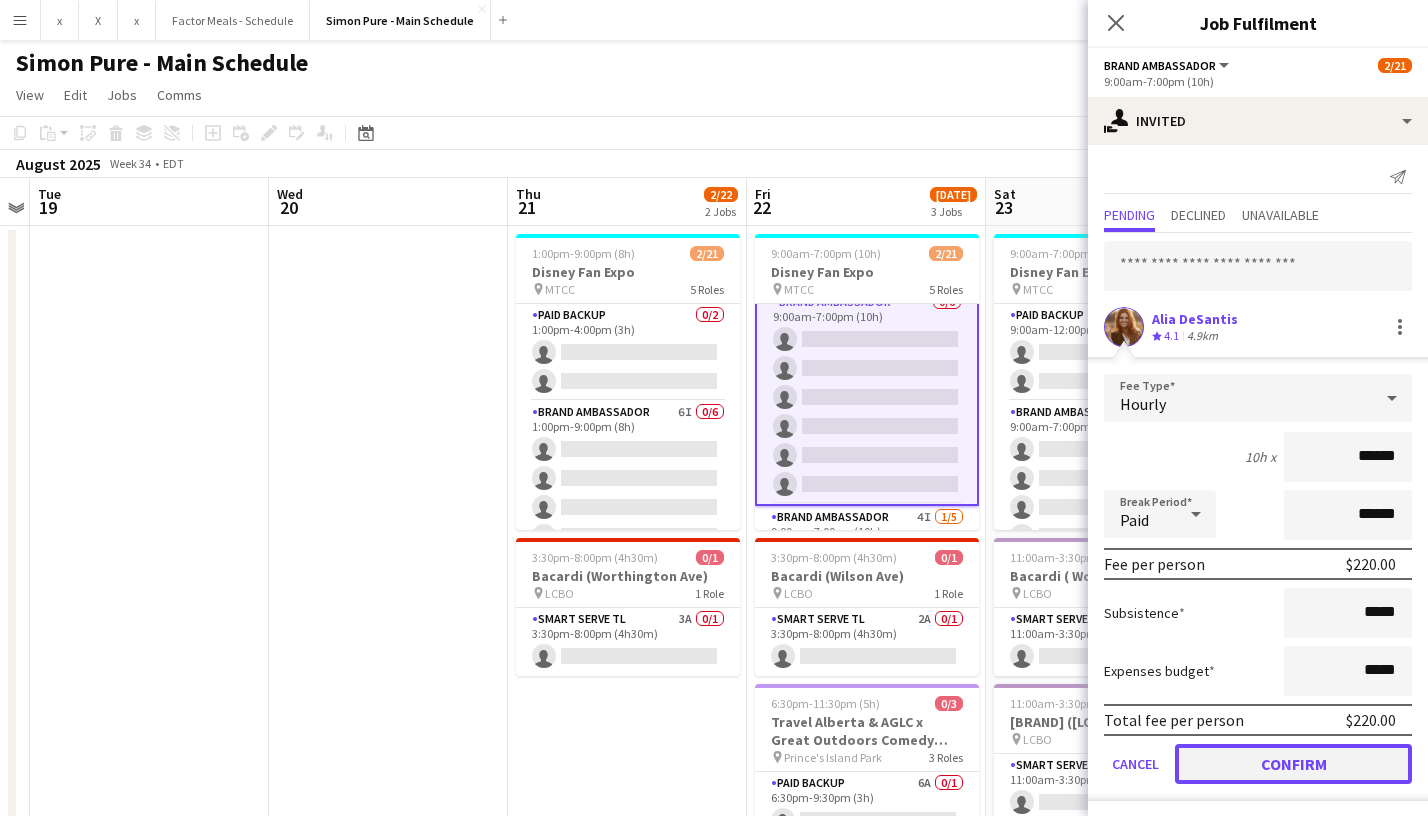 click on "Confirm" 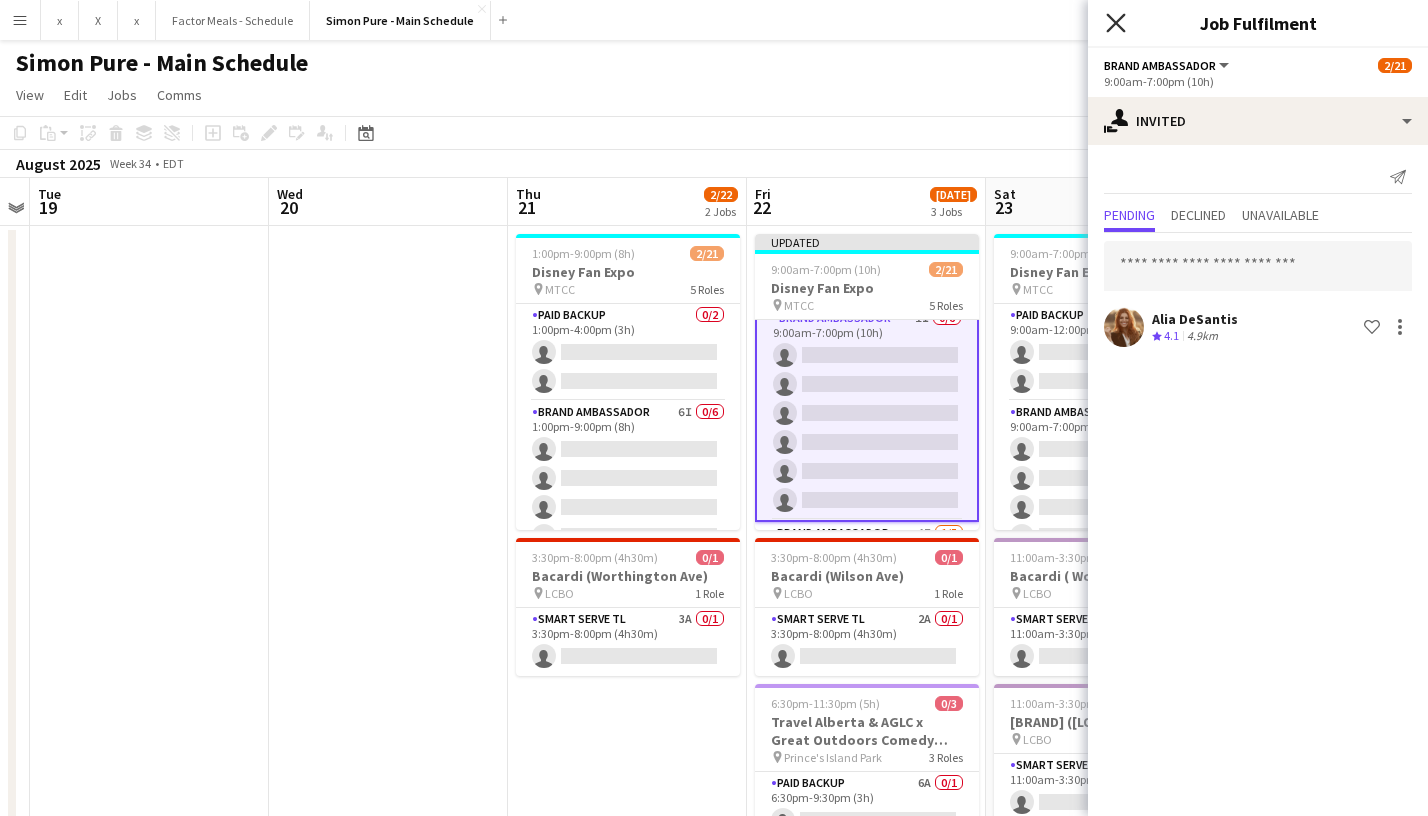 click on "Close pop-in" 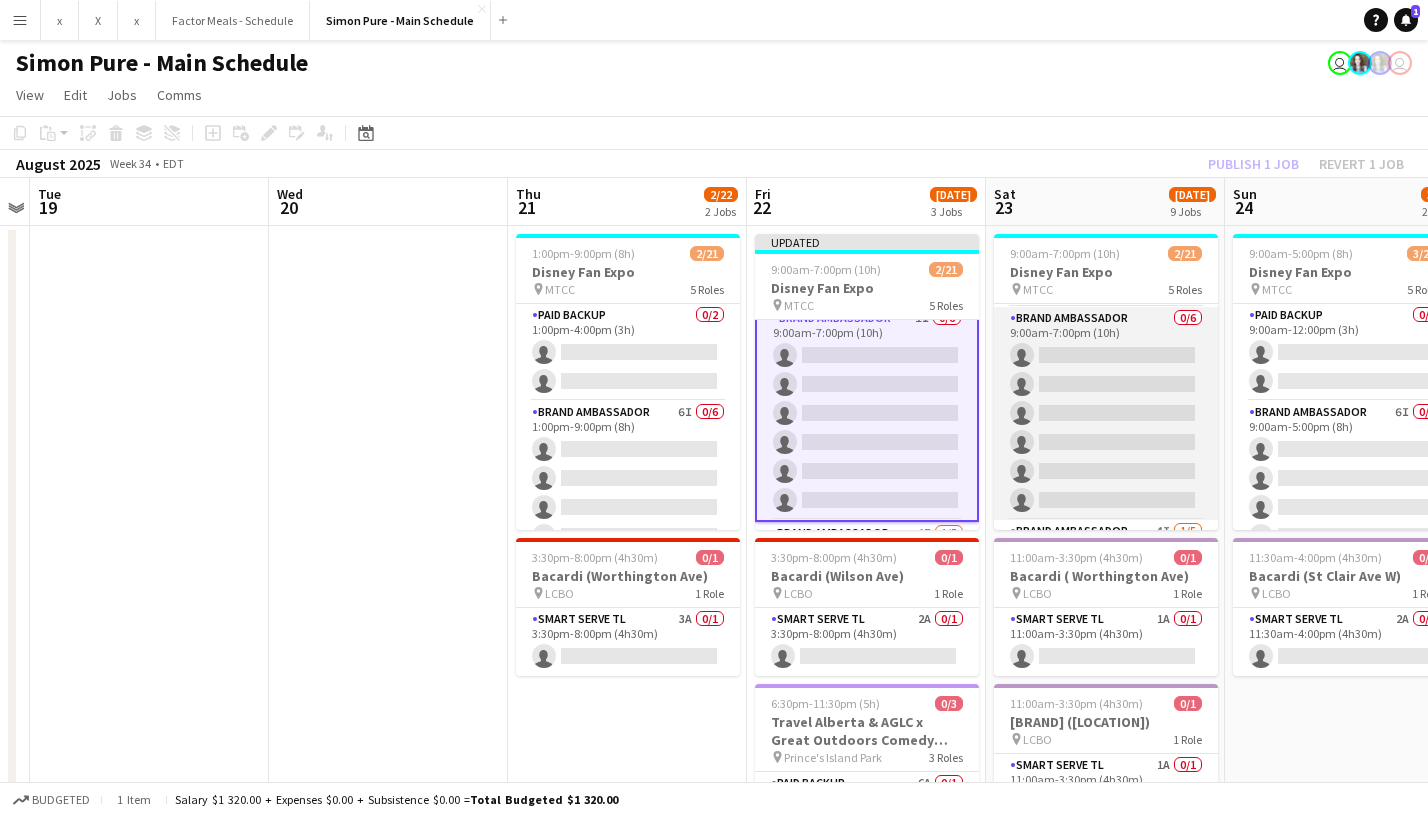 click on "Brand Ambassador    [NUMBER]/[NUMBER]   [TIME] ([DURATION])
single-neutral-actions
single-neutral-actions
single-neutral-actions
single-neutral-actions
single-neutral-actions
single-neutral-actions" at bounding box center (1106, 413) 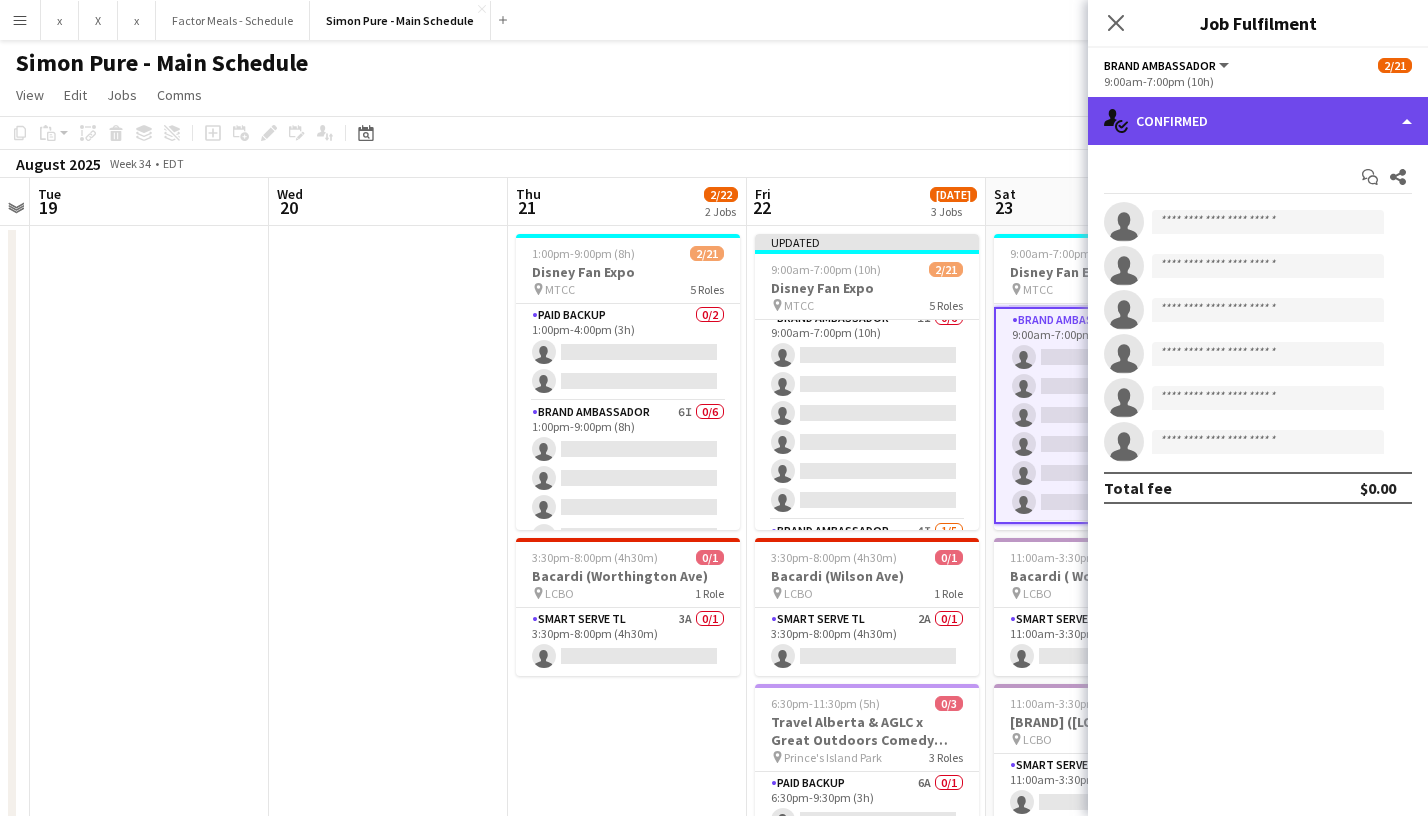 click on "single-neutral-actions-check-2
Confirmed" 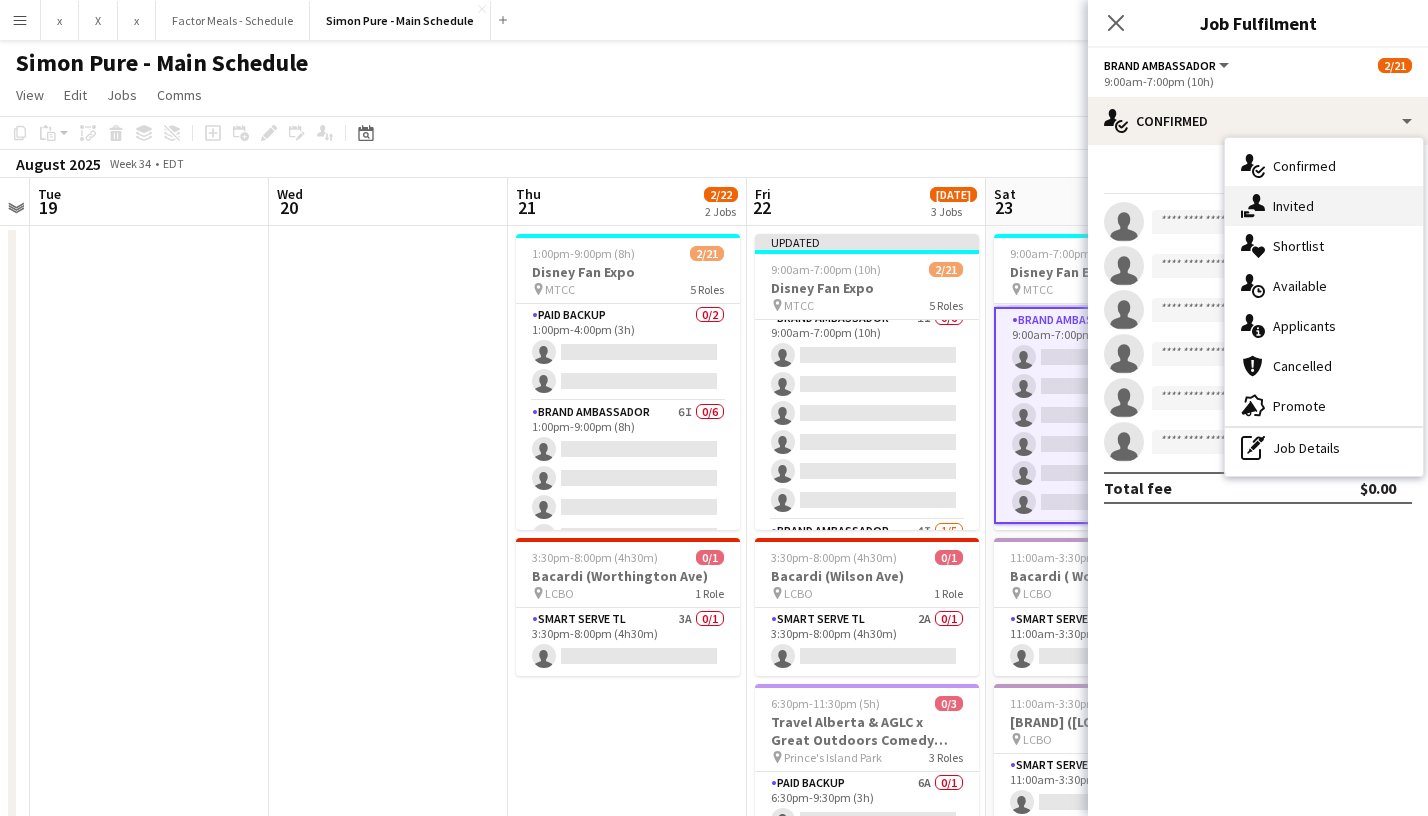click on "single-neutral-actions-share-1" 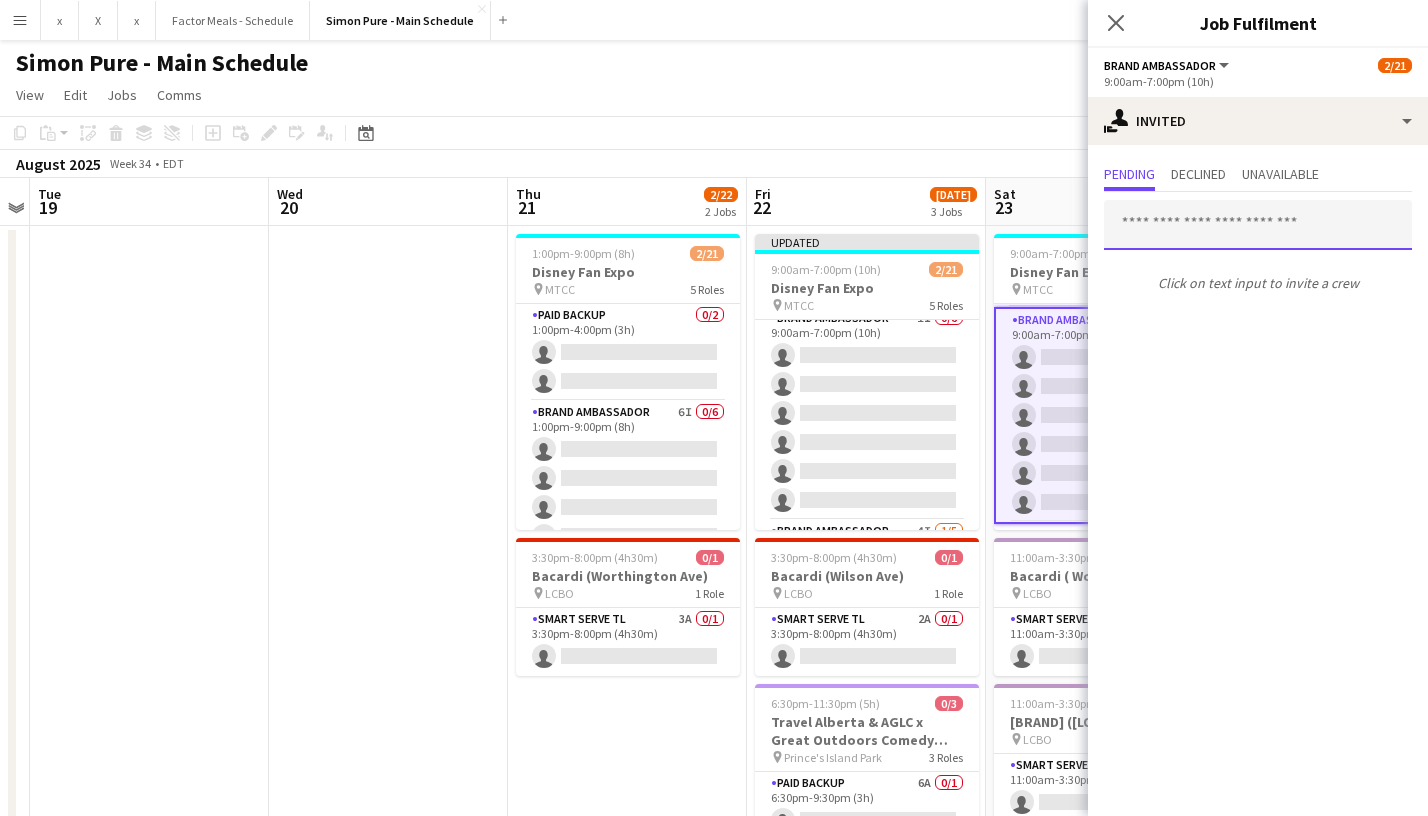 click at bounding box center [1258, 225] 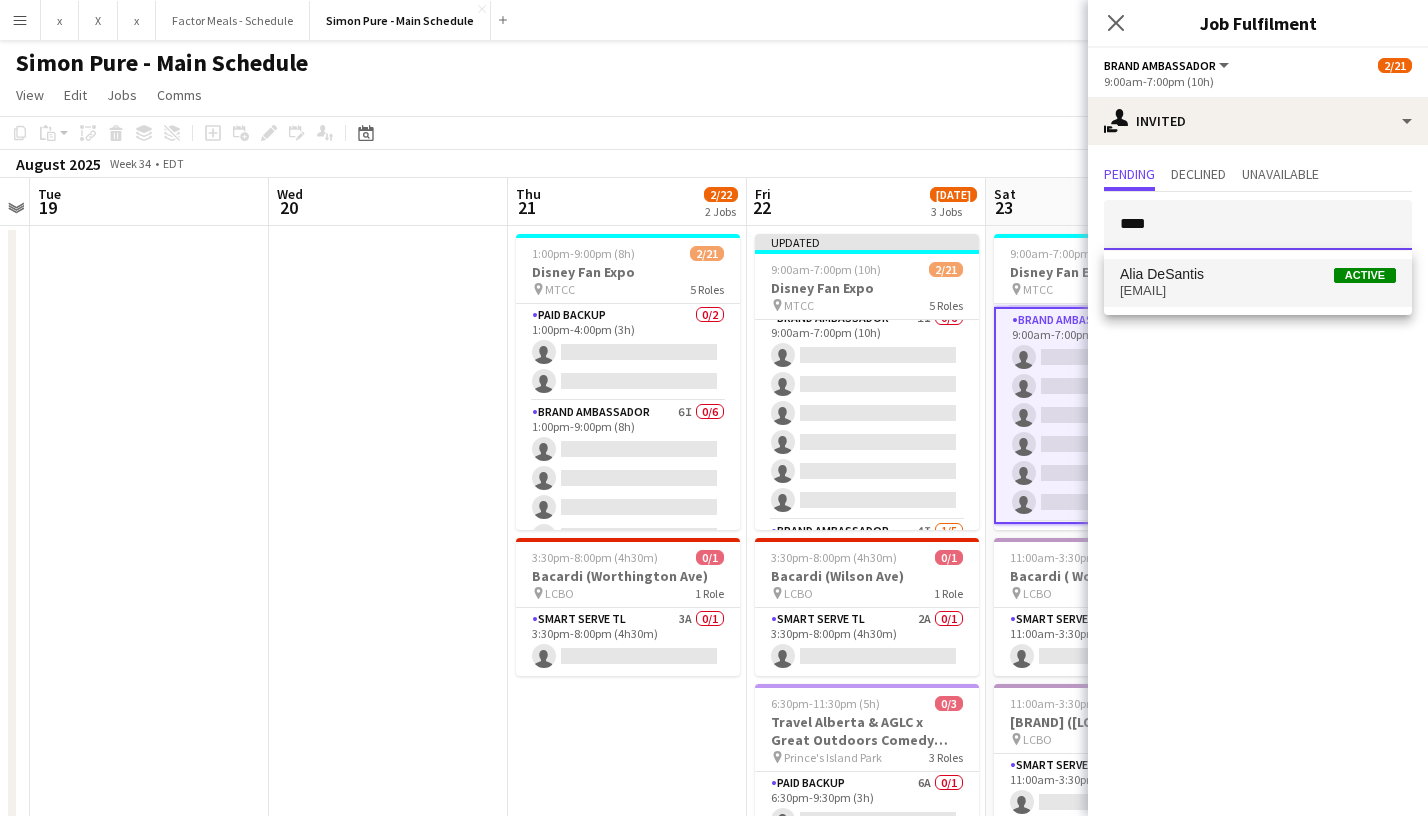 type on "****" 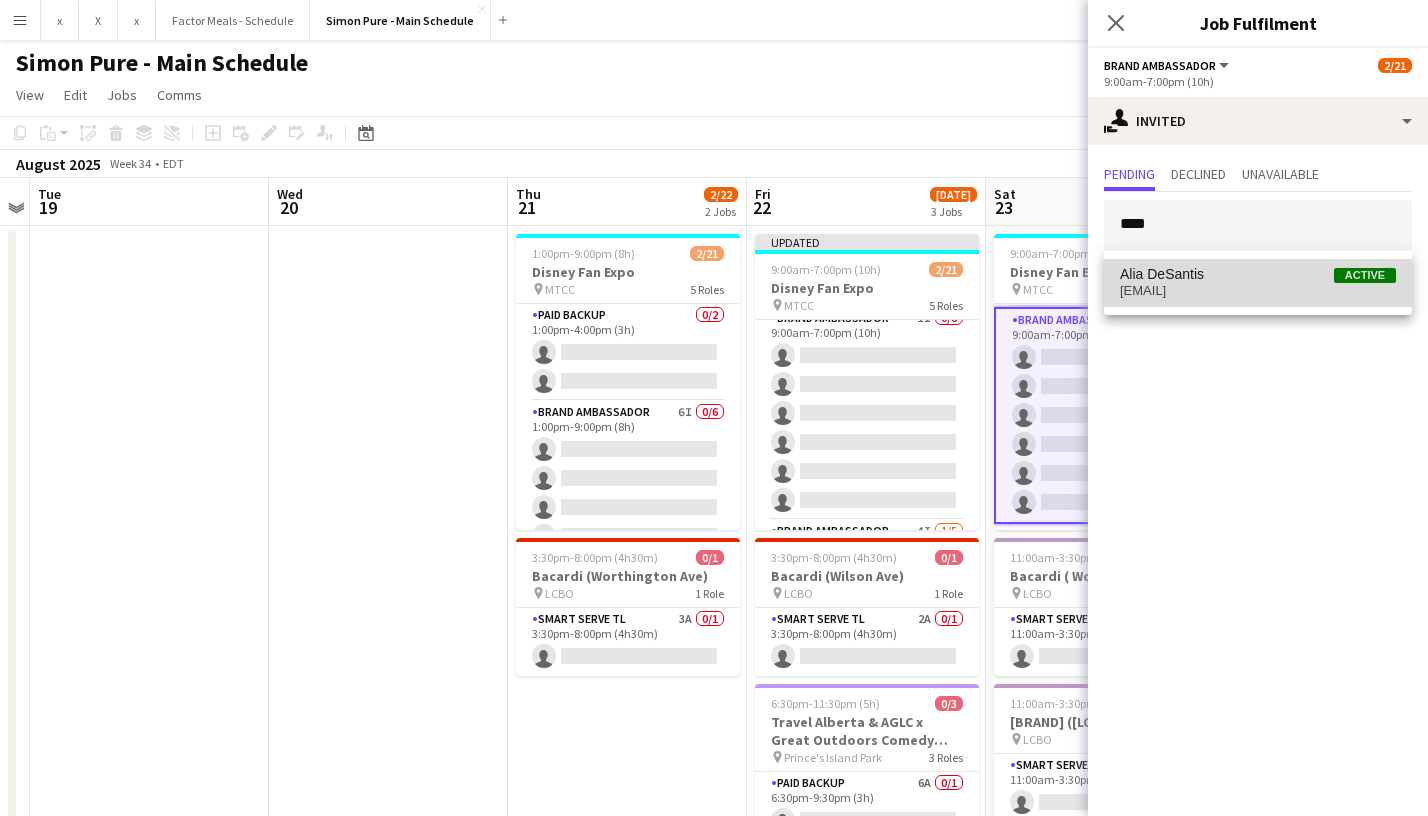 click on "[EMAIL]" at bounding box center [1258, 291] 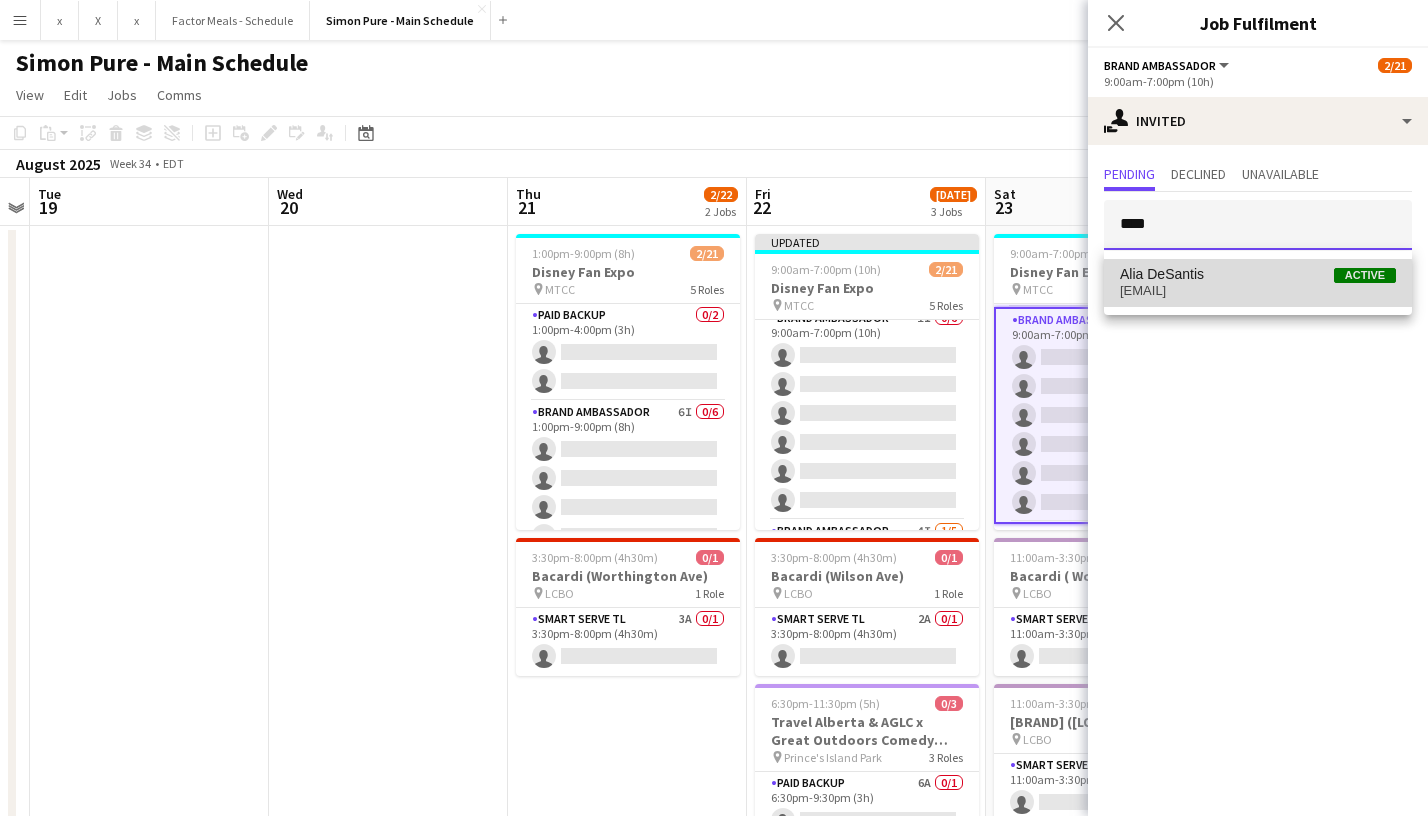type 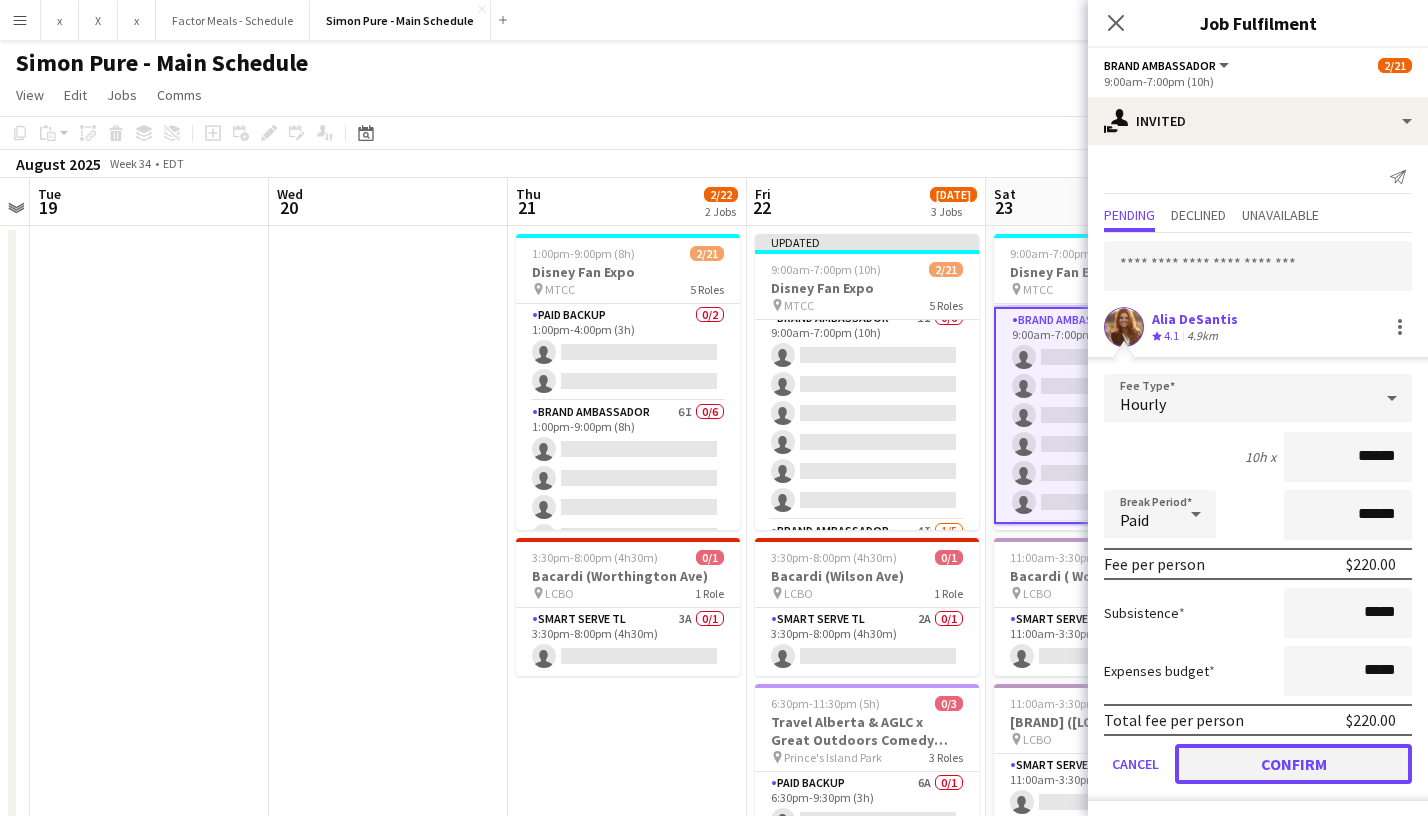 click on "Confirm" 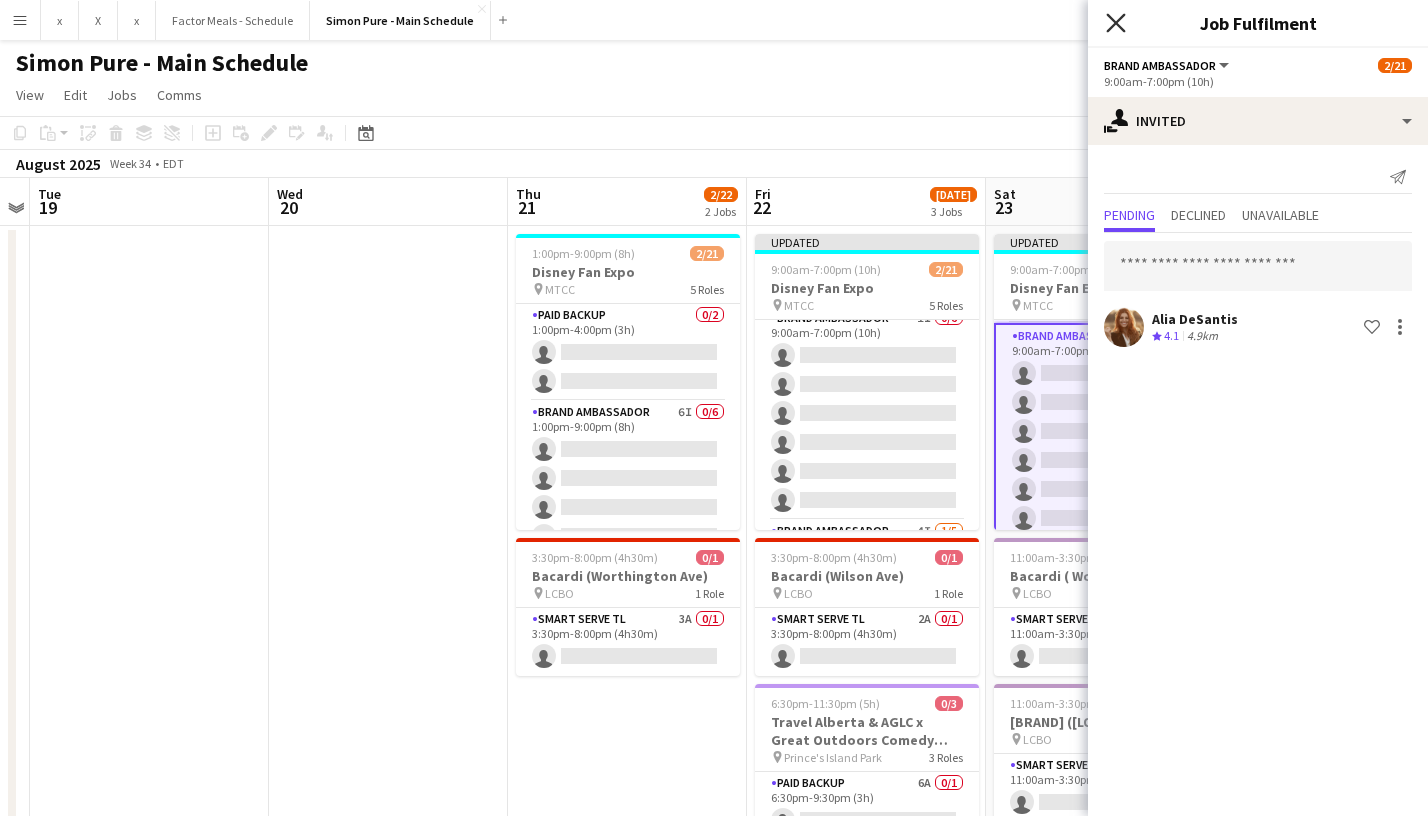 click 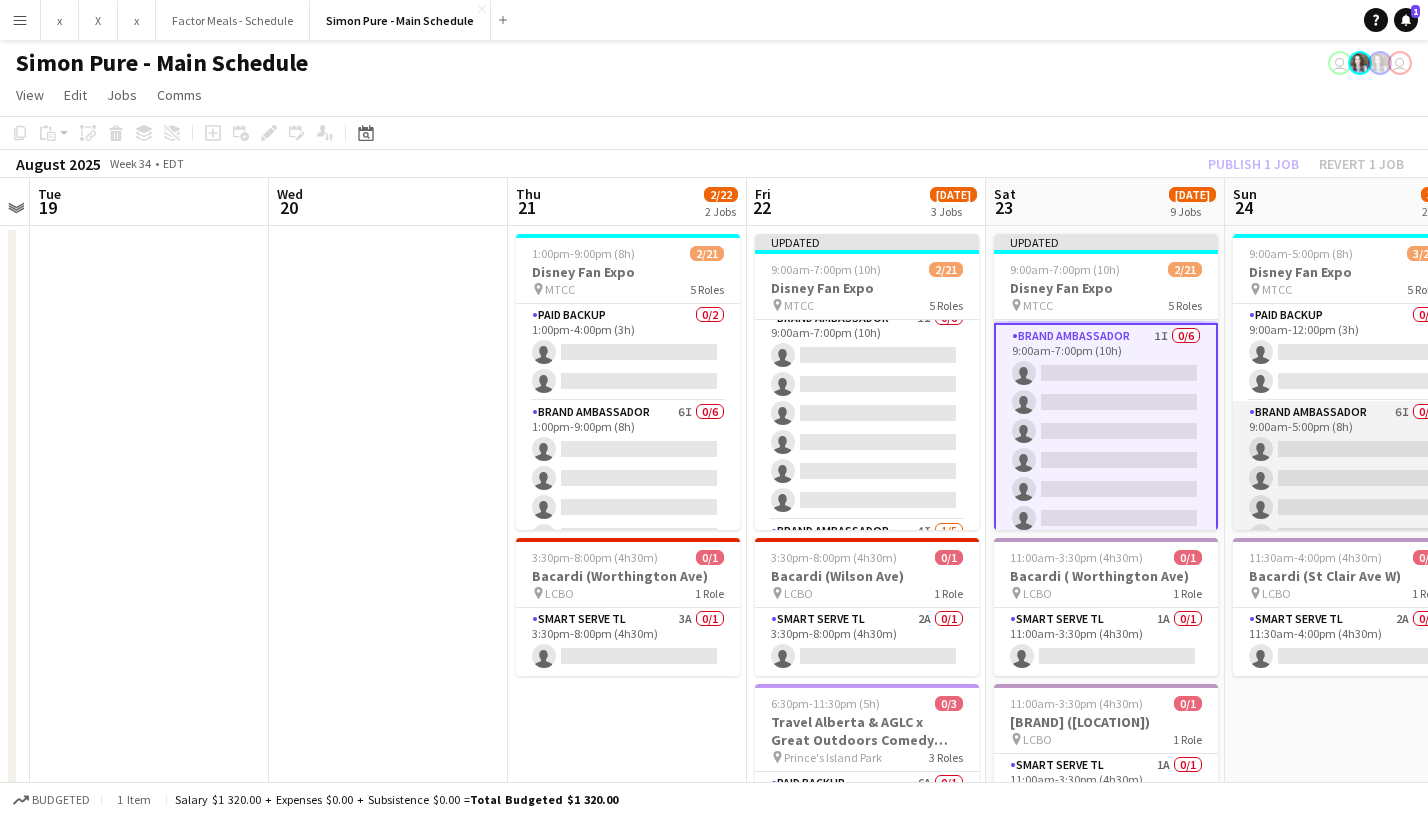 click on "[FIRST]" at bounding box center [1345, 507] 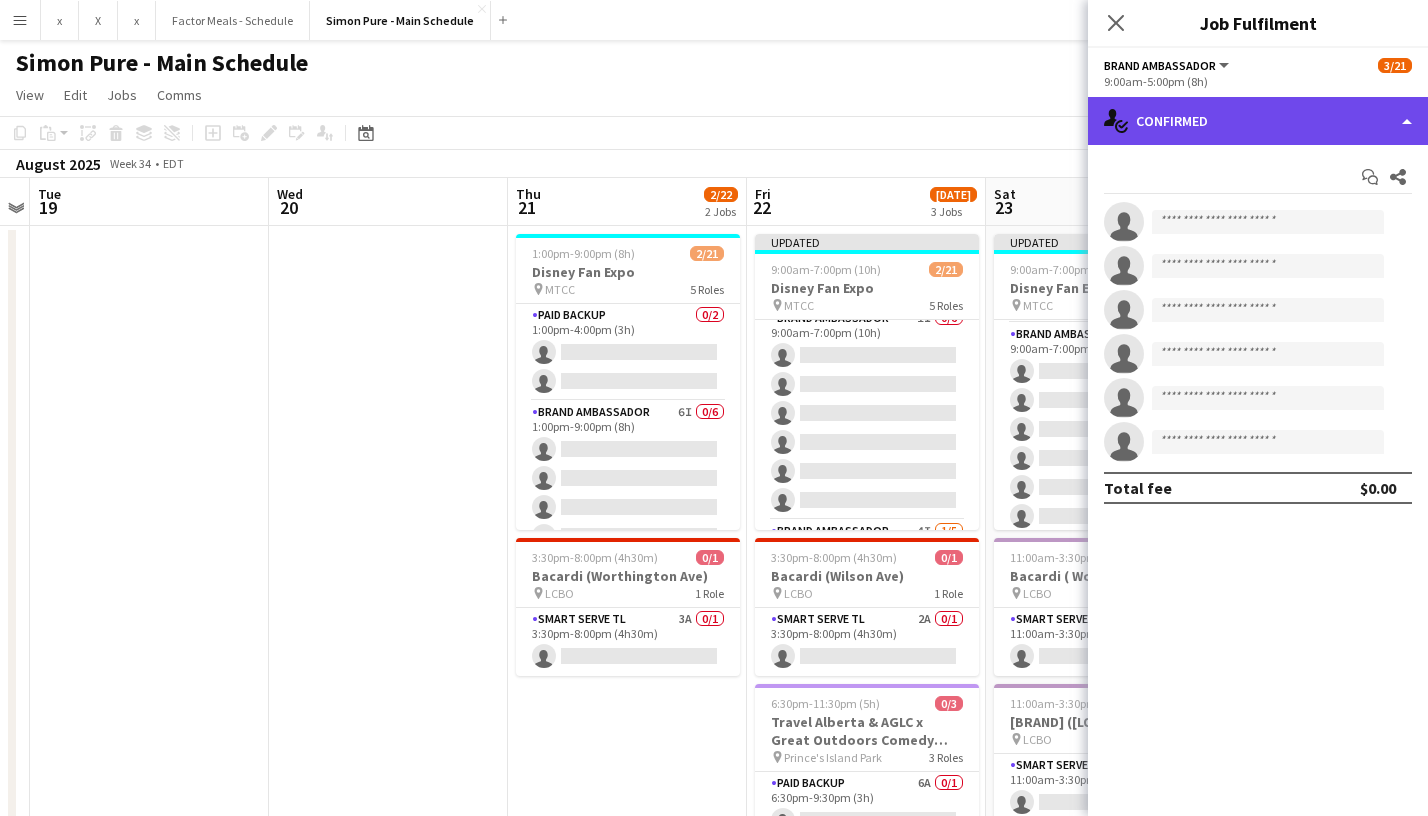 click on "single-neutral-actions-check-2
Confirmed" 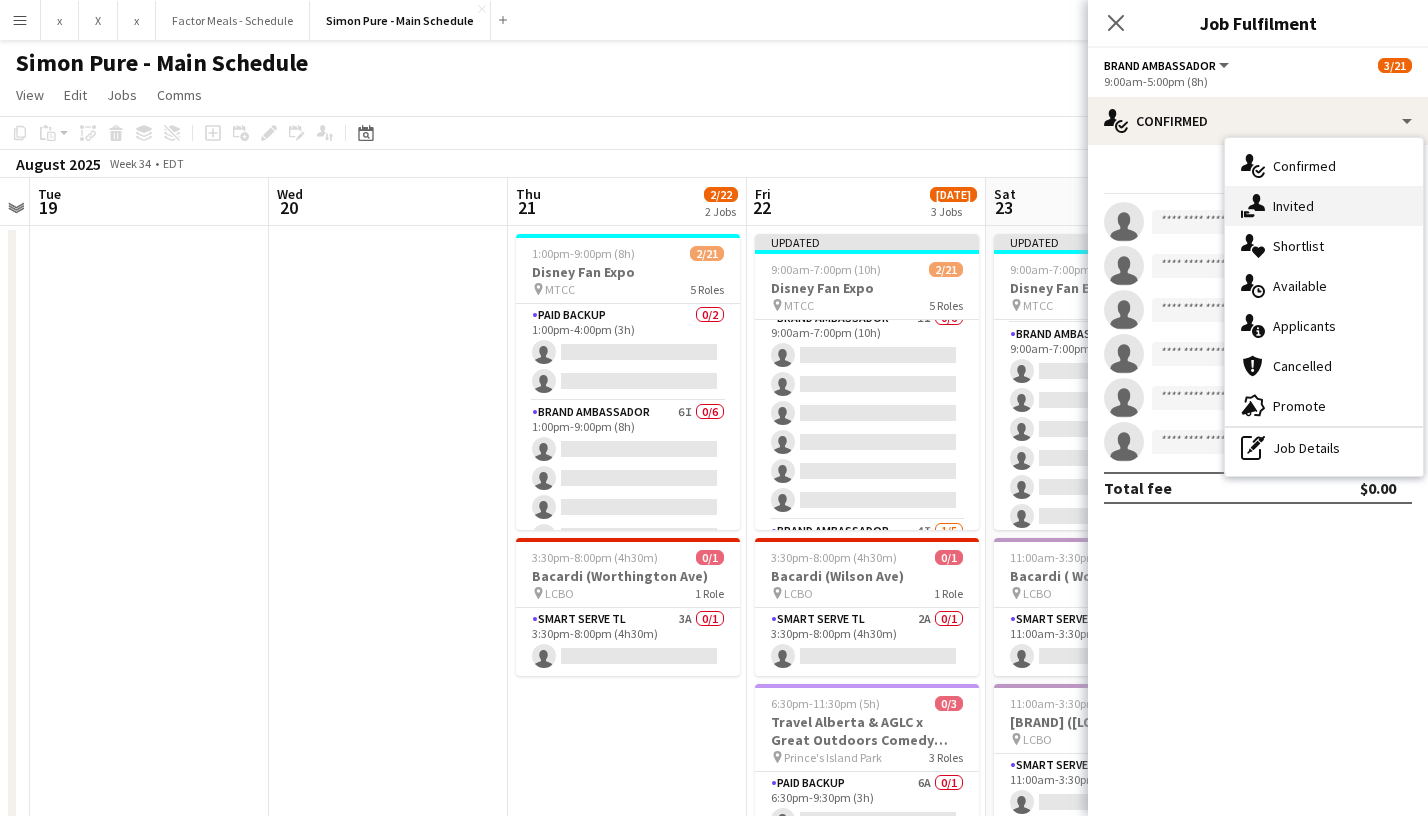 click on "single-neutral-actions-share-1
Invited" at bounding box center [1324, 206] 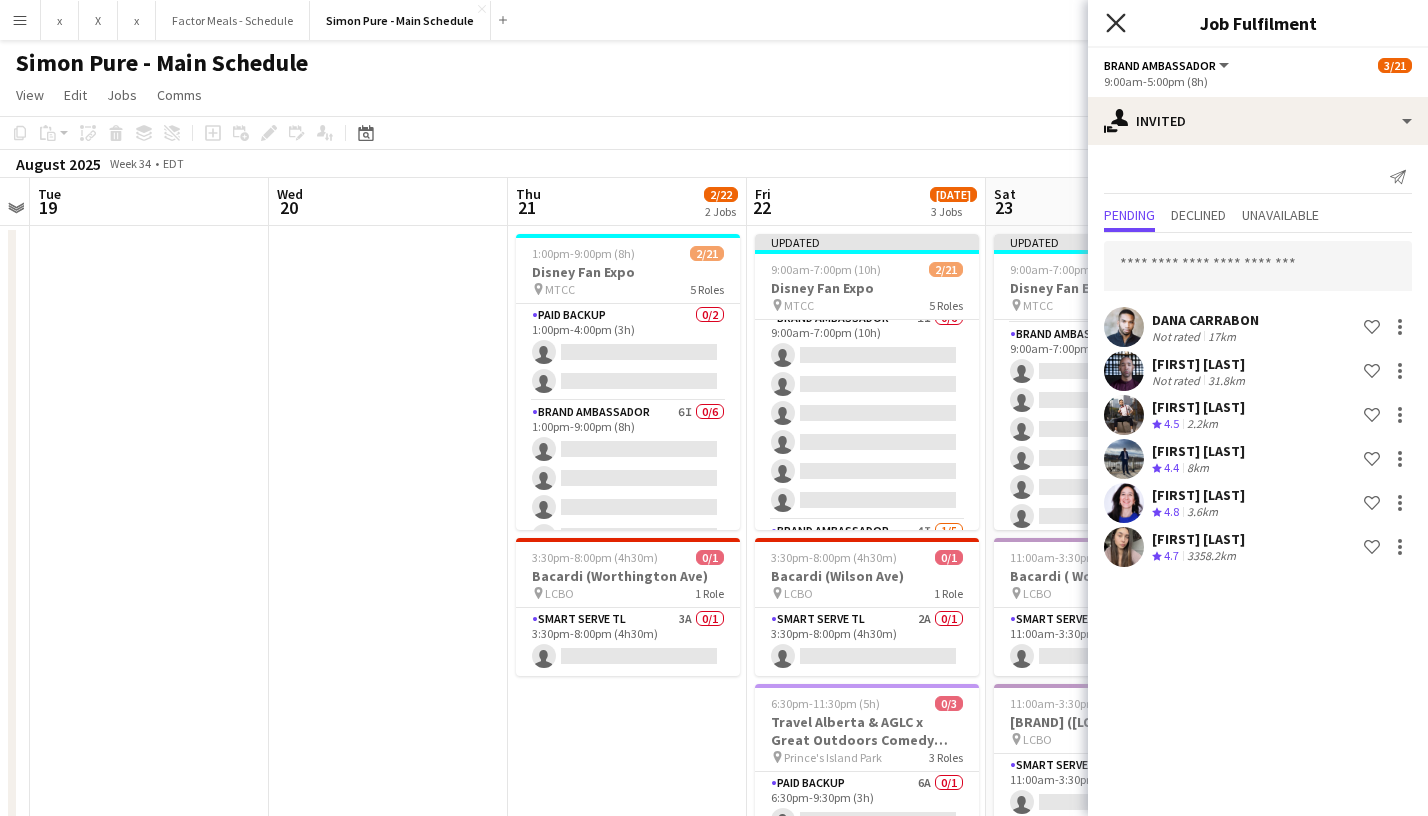 click 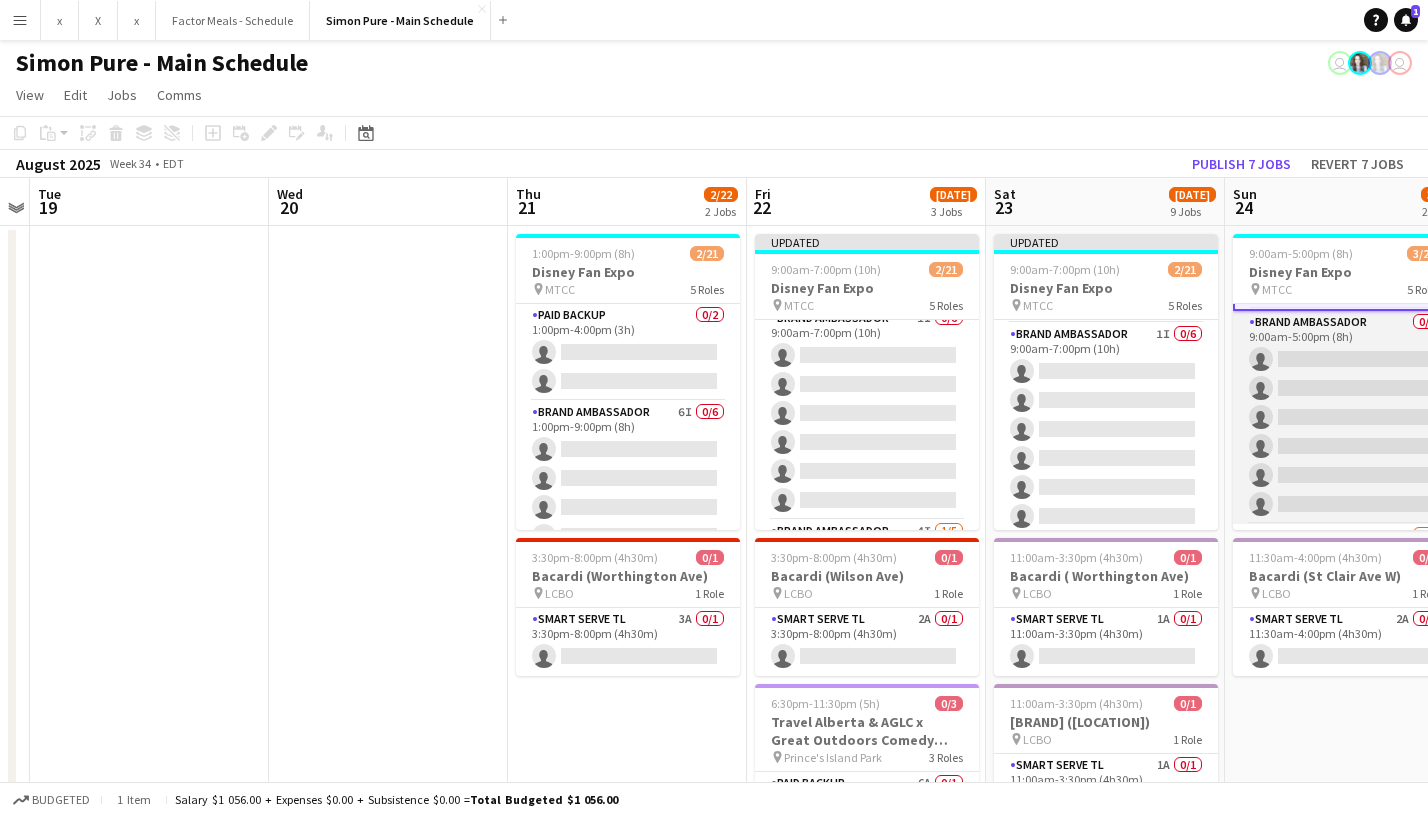 click on "Brand Ambassador    0/6   9:00am-5:00pm (8h)
single-neutral-actions
single-neutral-actions
single-neutral-actions
single-neutral-actions
single-neutral-actions
single-neutral-actions" at bounding box center (1345, 417) 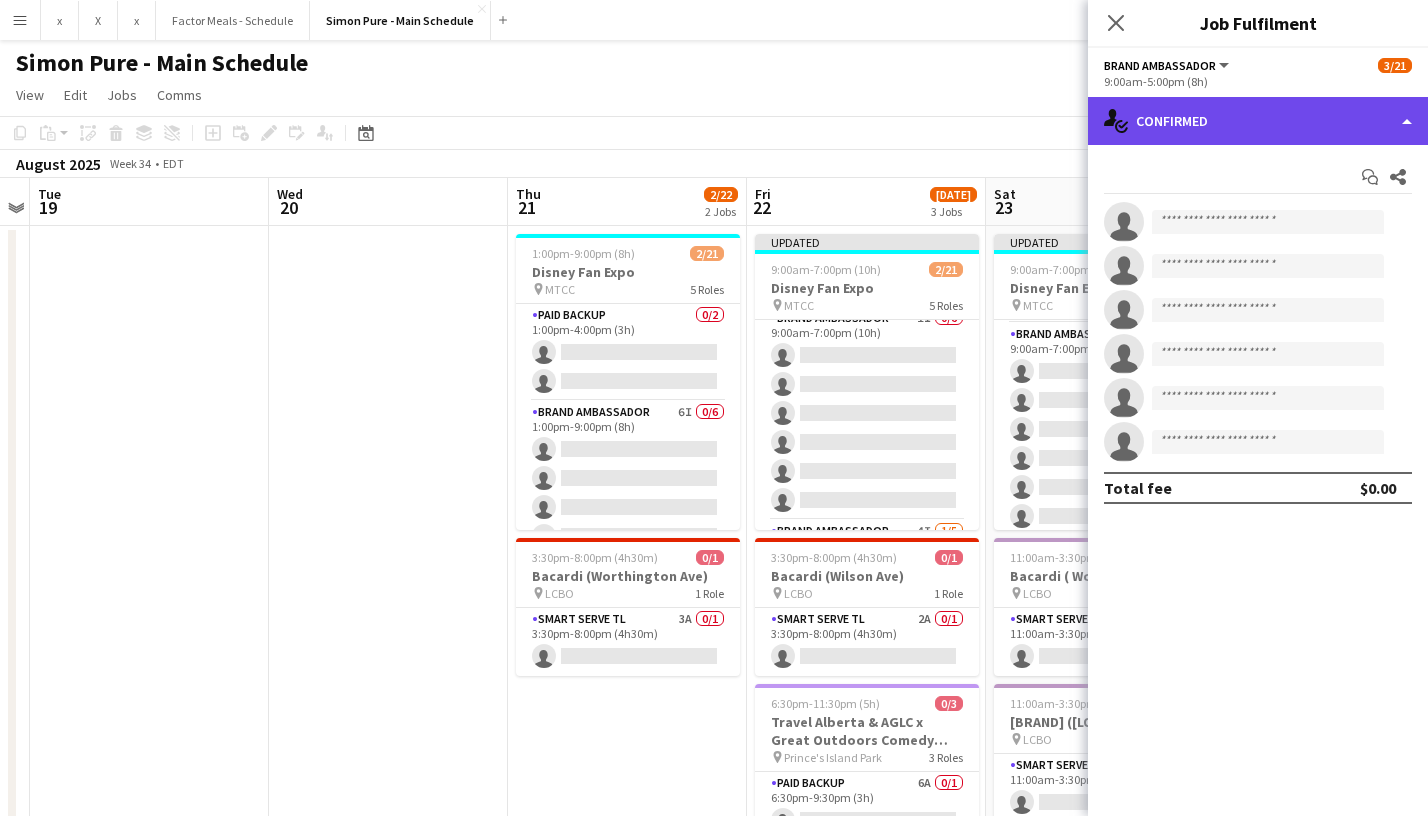 click on "single-neutral-actions-check-2
Confirmed" 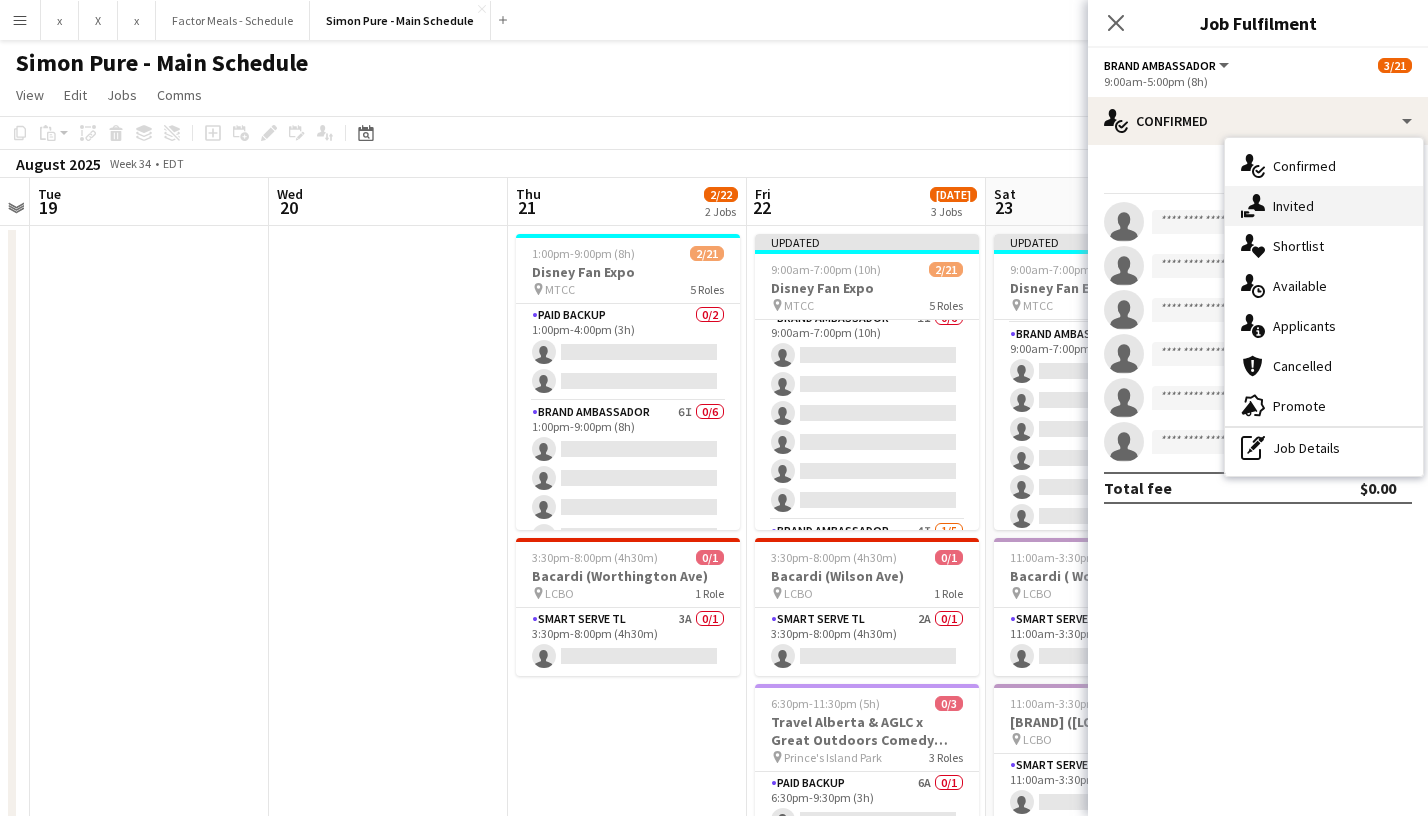 click 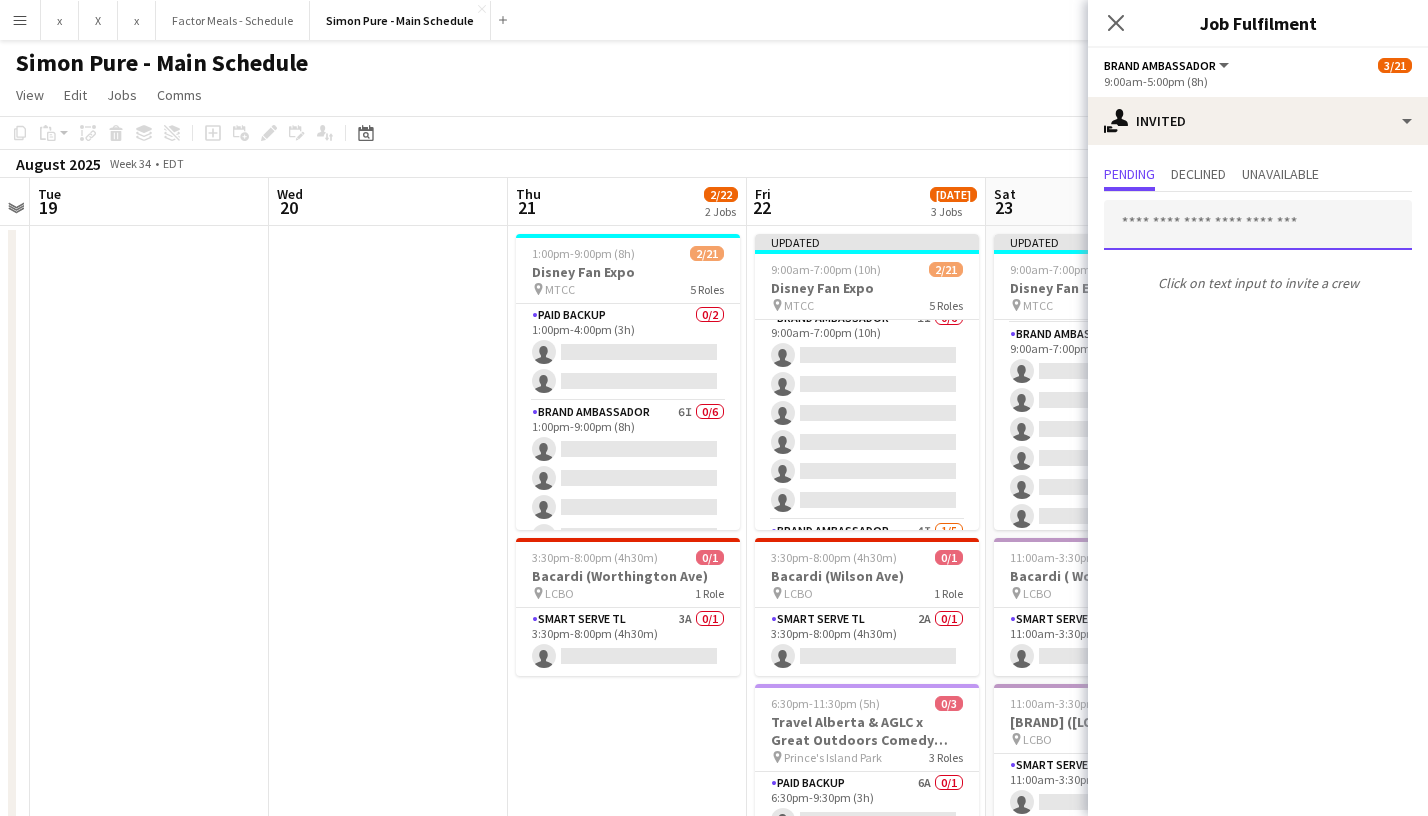click at bounding box center [1258, 225] 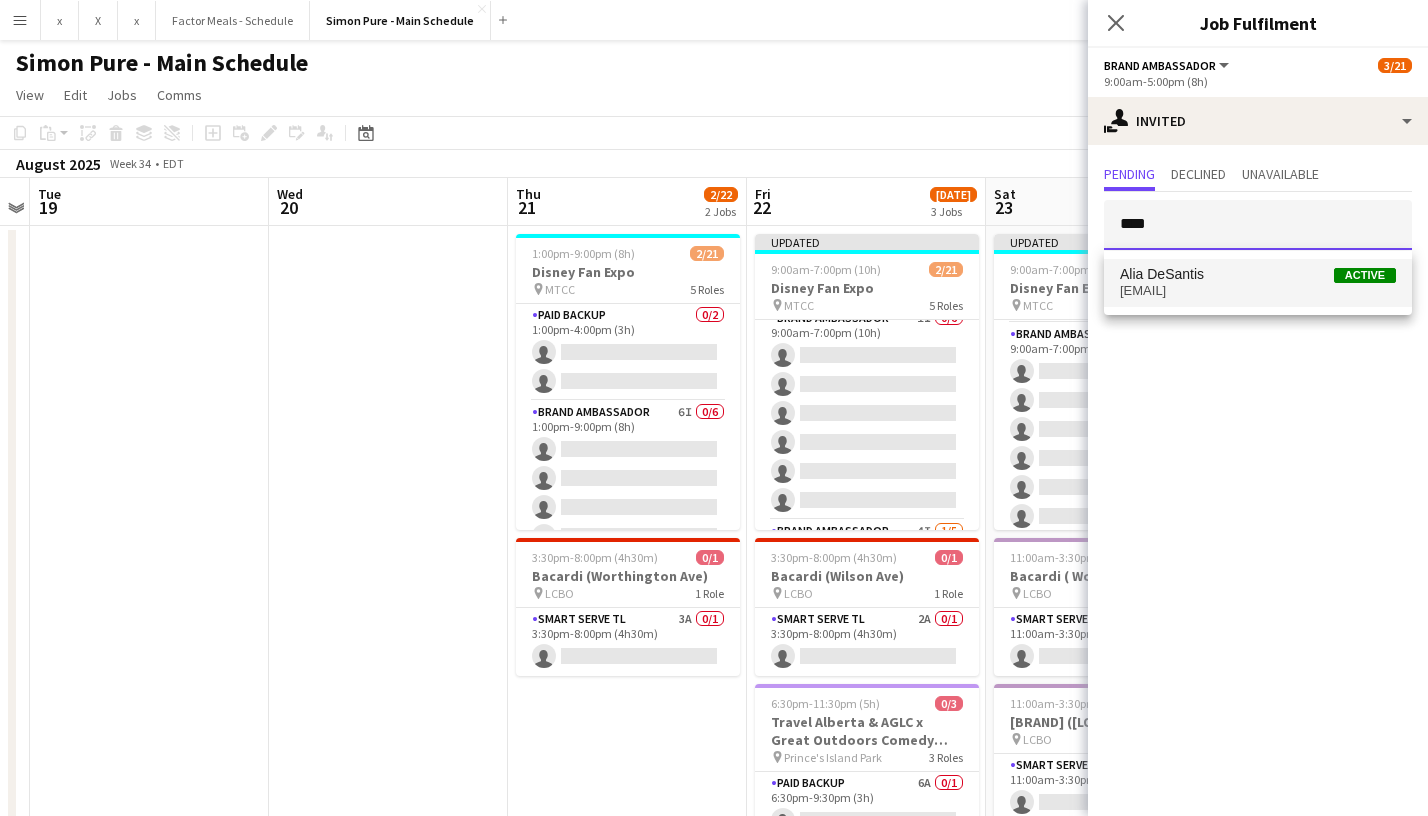 type on "****" 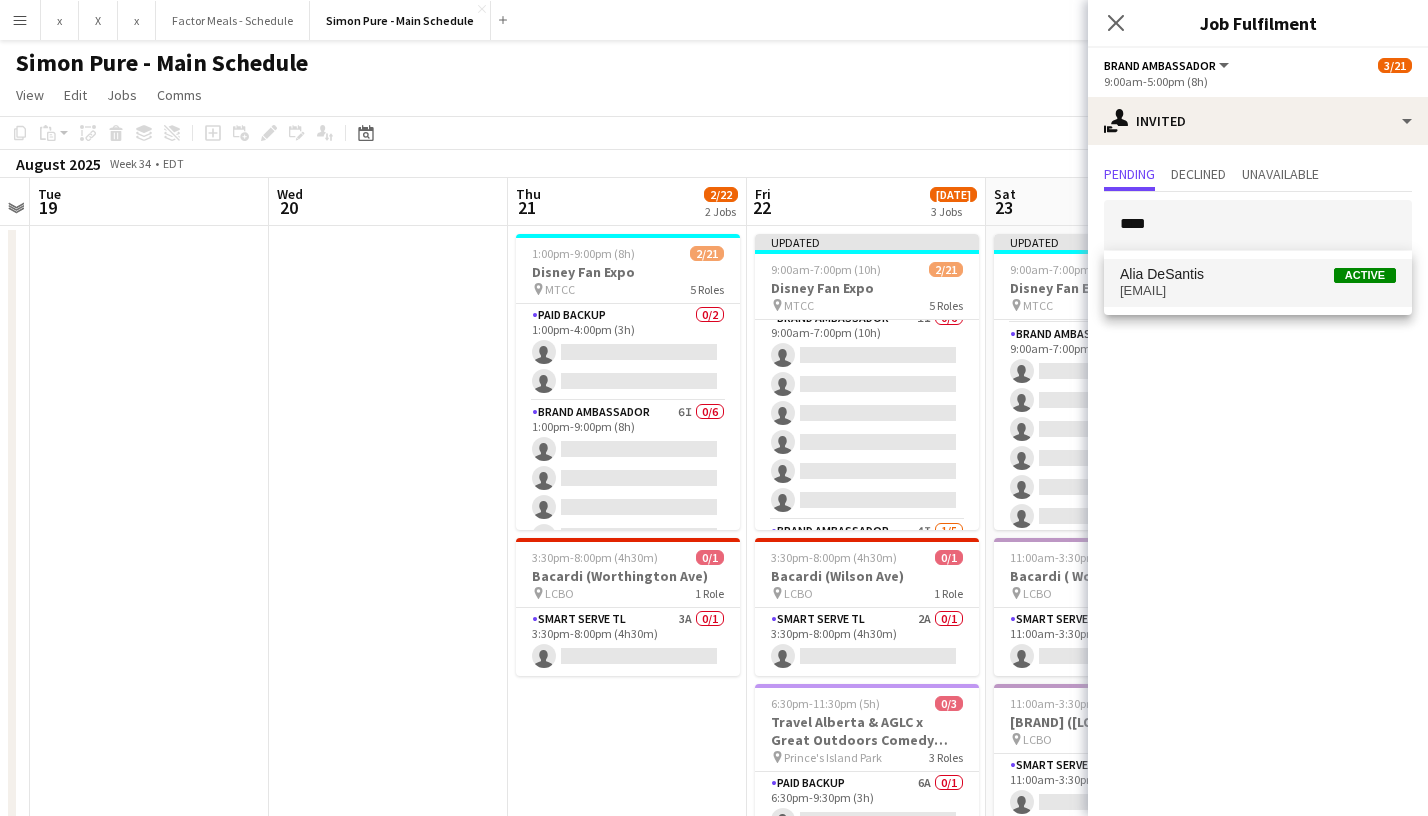 click on "[EMAIL]" at bounding box center (1258, 291) 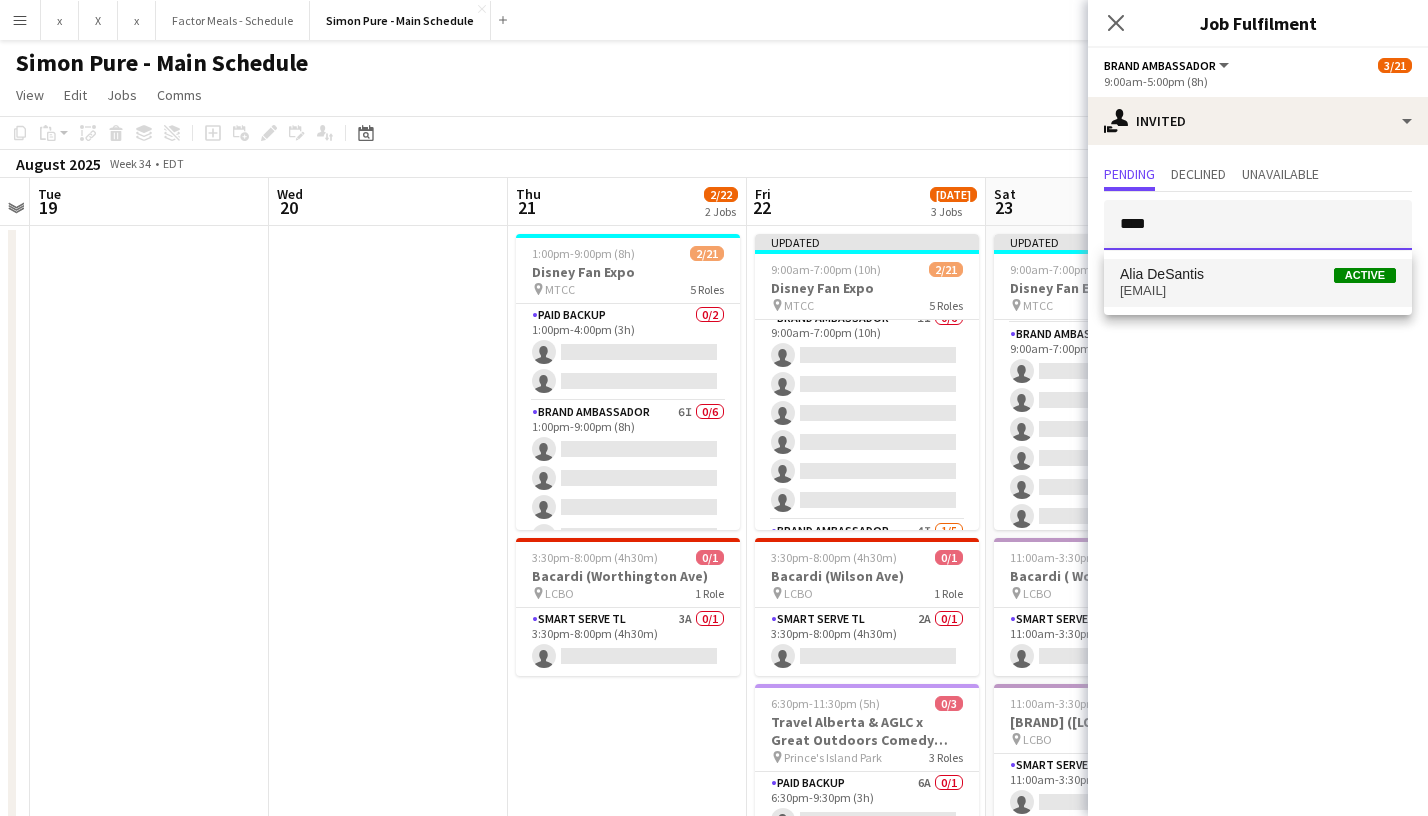 type 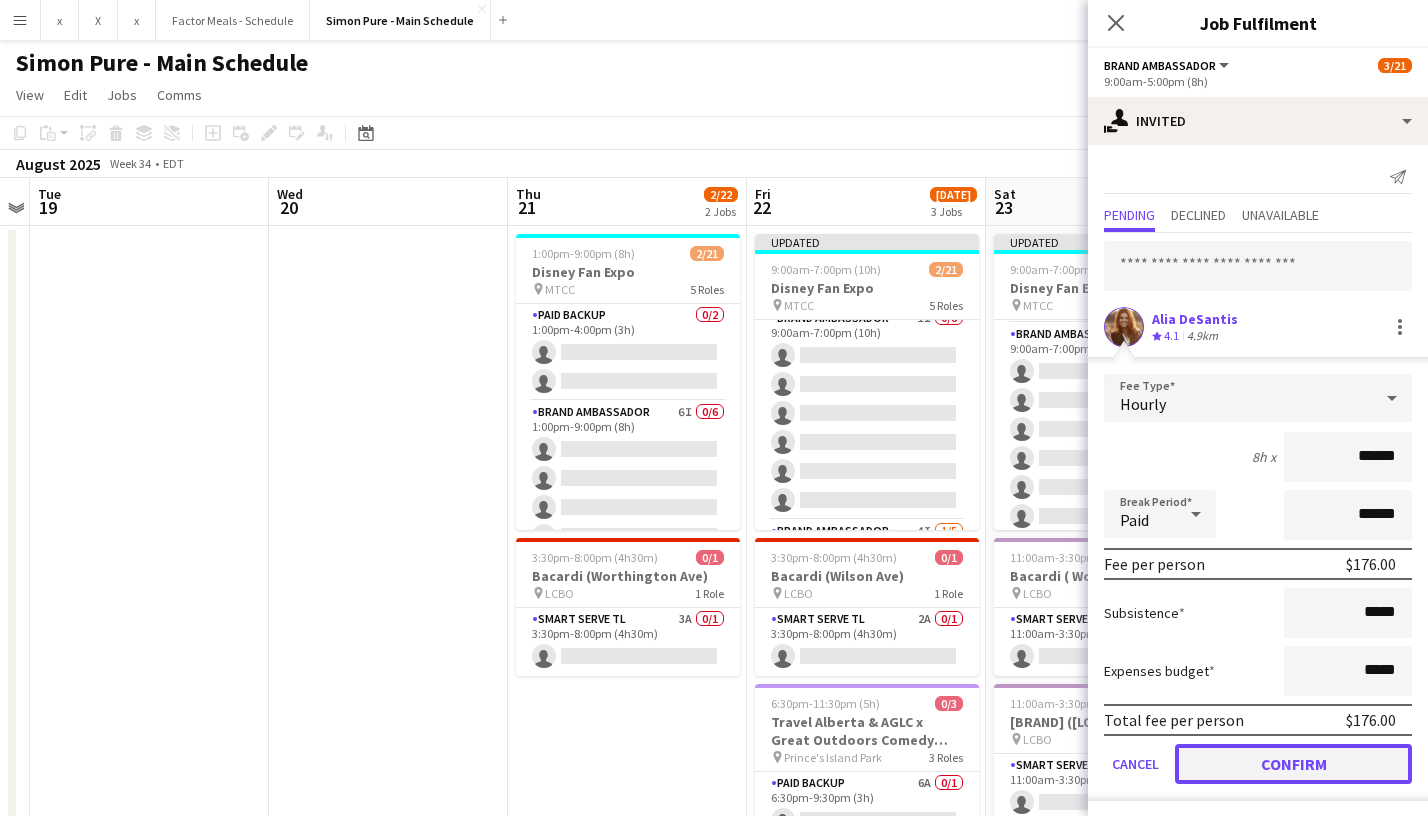 click on "Confirm" 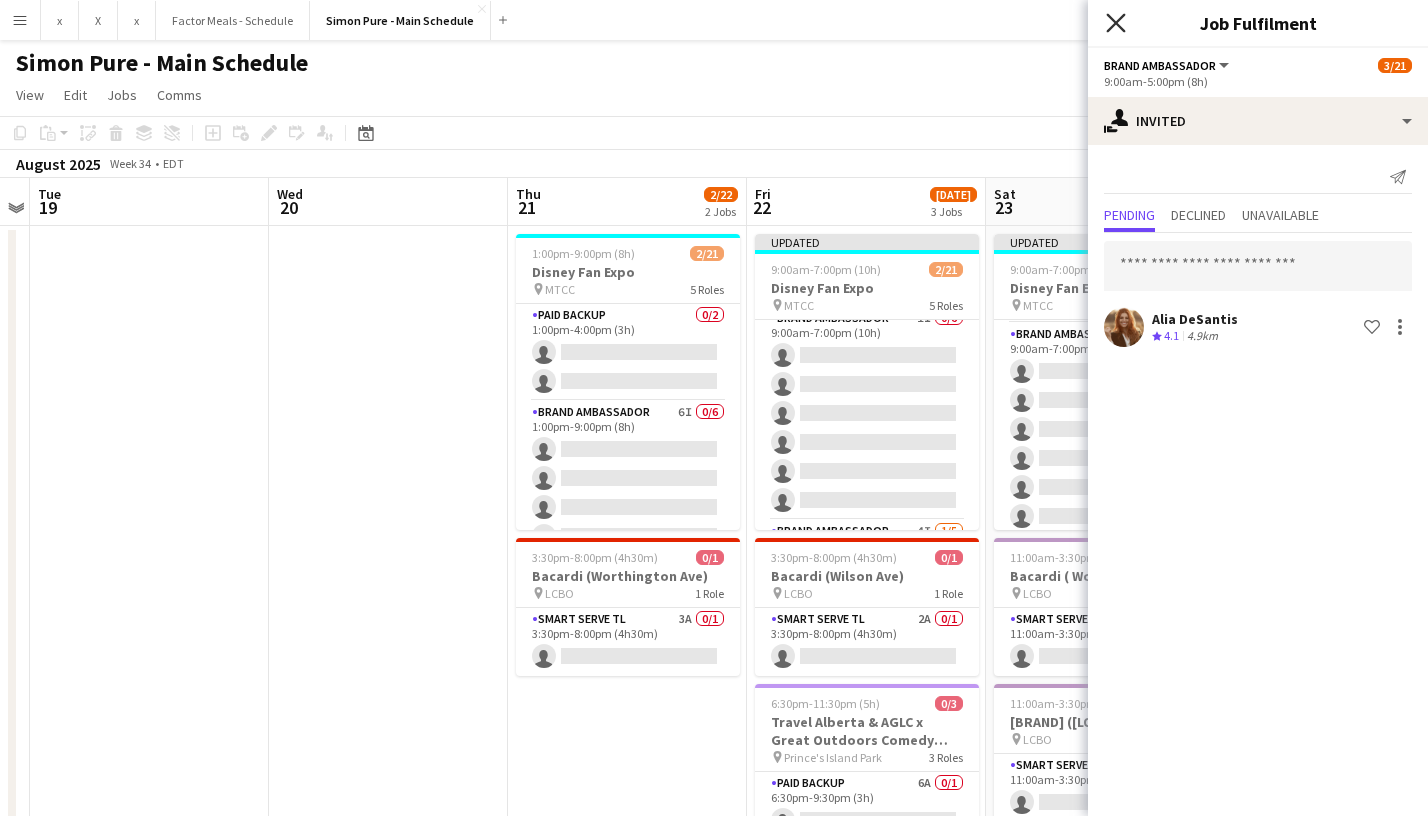 click on "Close pop-in" 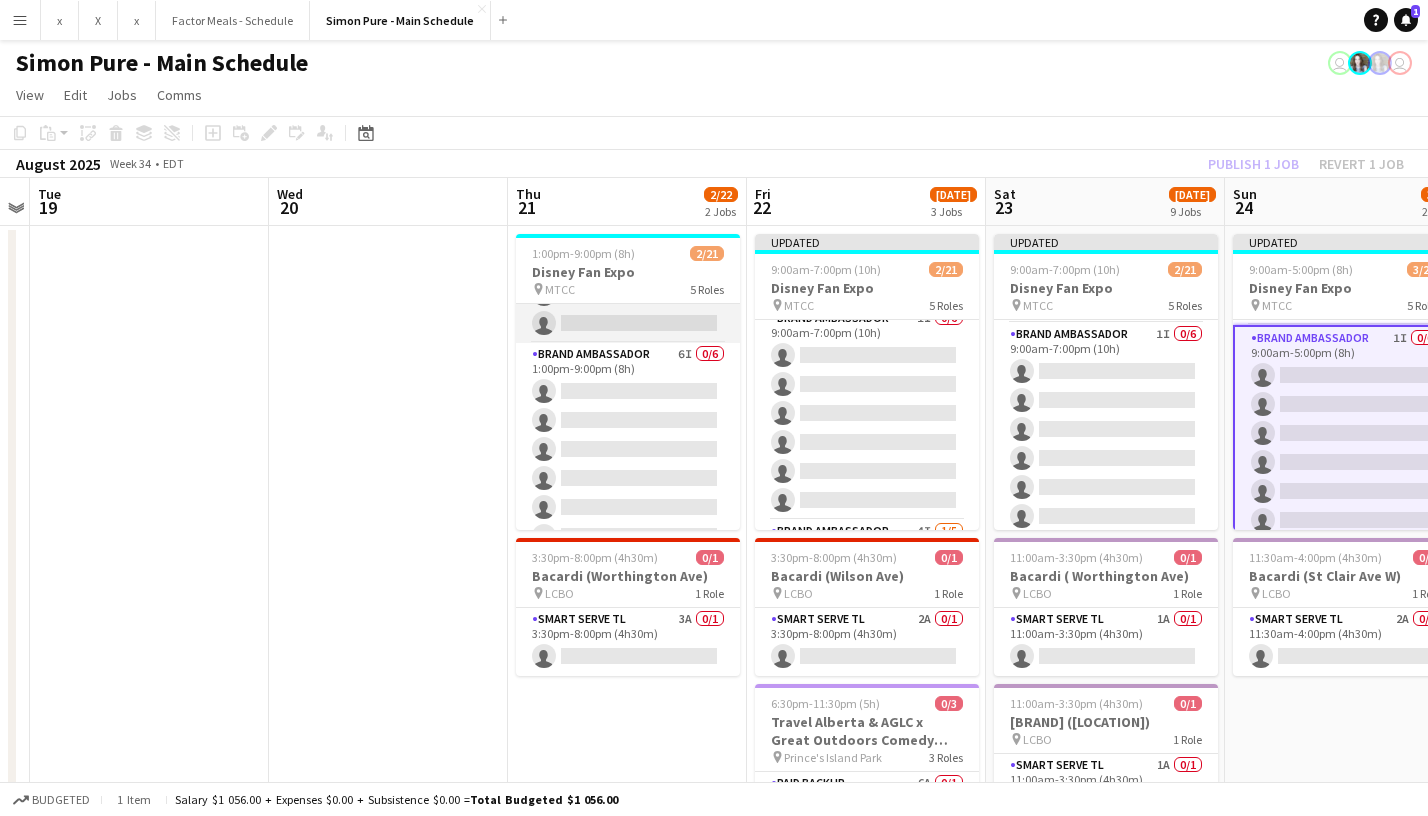 scroll, scrollTop: 0, scrollLeft: 0, axis: both 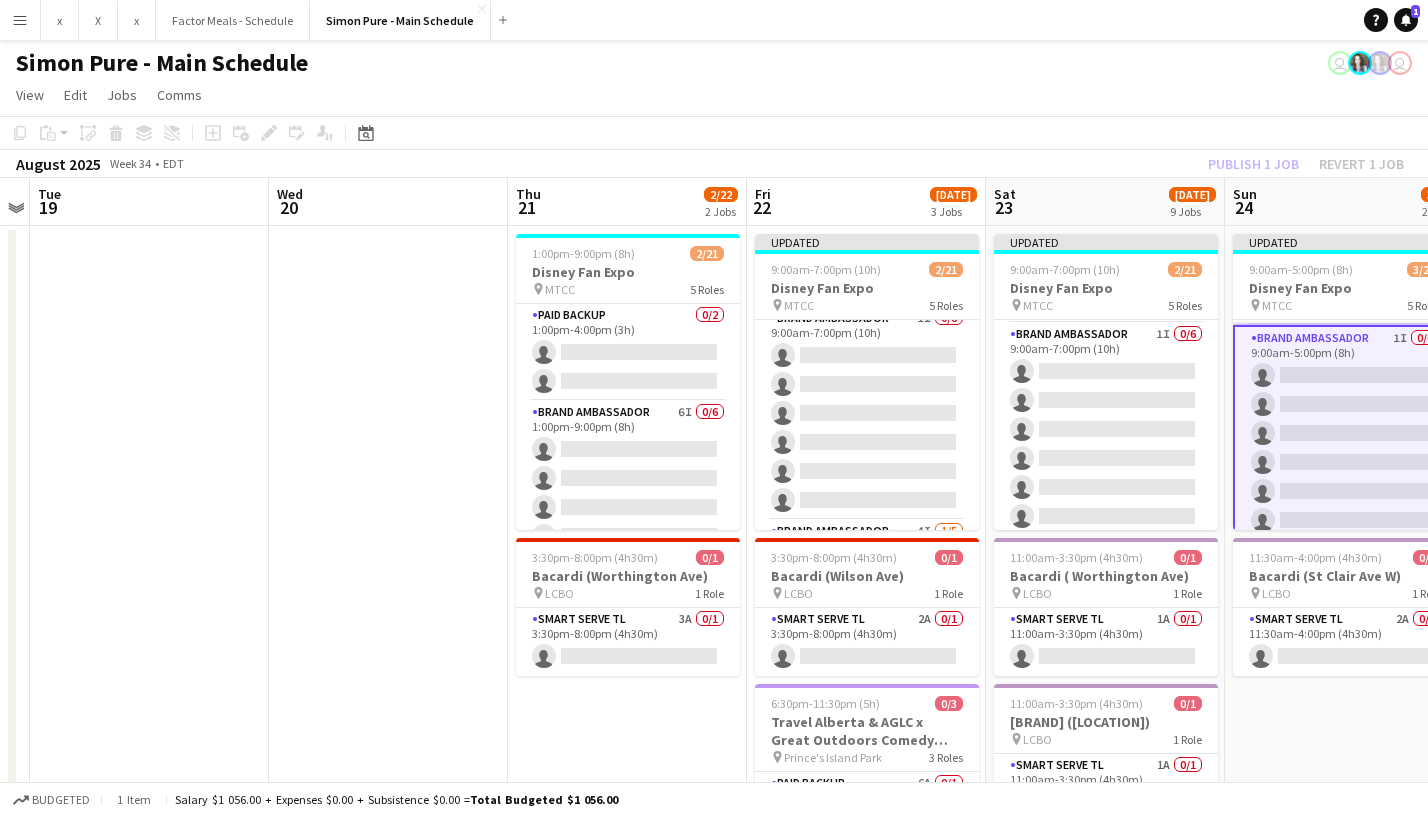 click on "Updated   [TIME] ([DURATION])    [DATE]   [EVENT]
pin
[LOCATION]   [NUMBER] Roles   Paid Backup   [NUMBER]/[NUMBER]   [TIME] ([DURATION])
single-neutral-actions
single-neutral-actions
Brand Ambassador    [NUMBER]I   [NUMBER]/[NUMBER]   [TIME] ([DURATION])
single-neutral-actions
single-neutral-actions
single-neutral-actions
single-neutral-actions
single-neutral-actions
single-neutral-actions
Brand Ambassador    [NUMBER]I   [NUMBER]/[NUMBER]   [TIME] ([DURATION])
single-neutral-actions
single-neutral-actions
single-neutral-actions
single-neutral-actions
single-neutral-actions" at bounding box center (866, 1283) 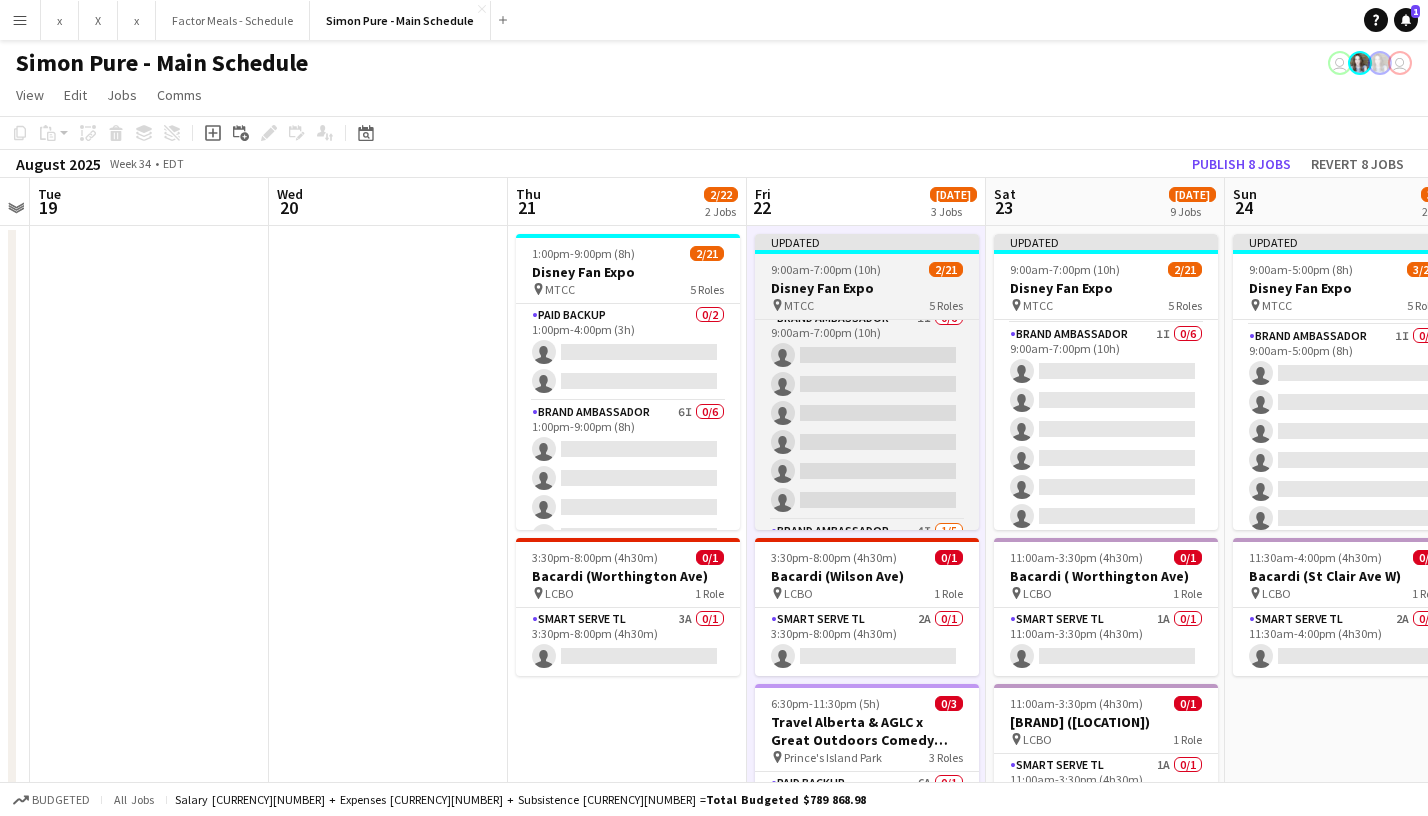 click on "Updated" at bounding box center (867, 242) 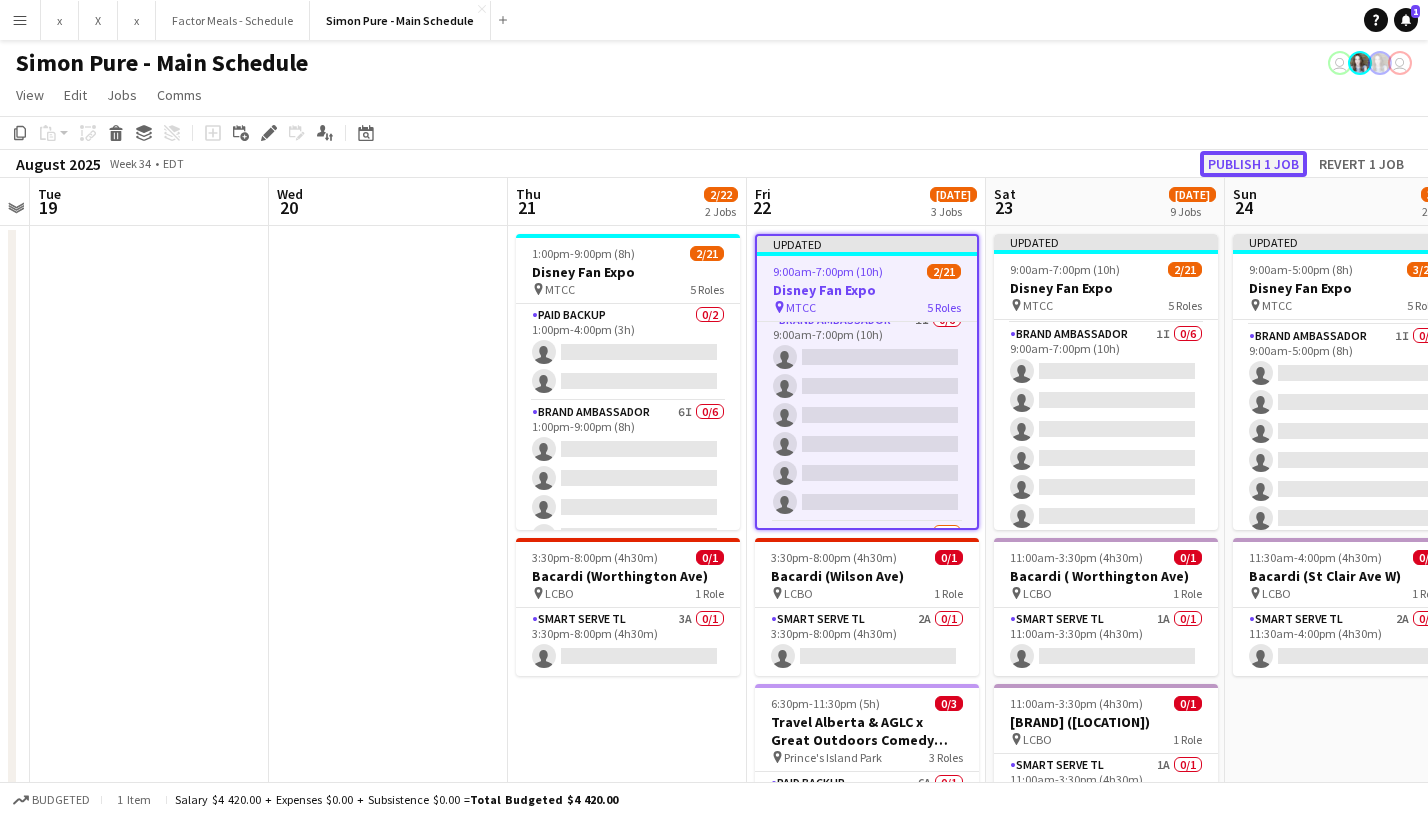 click on "Publish 1 job" 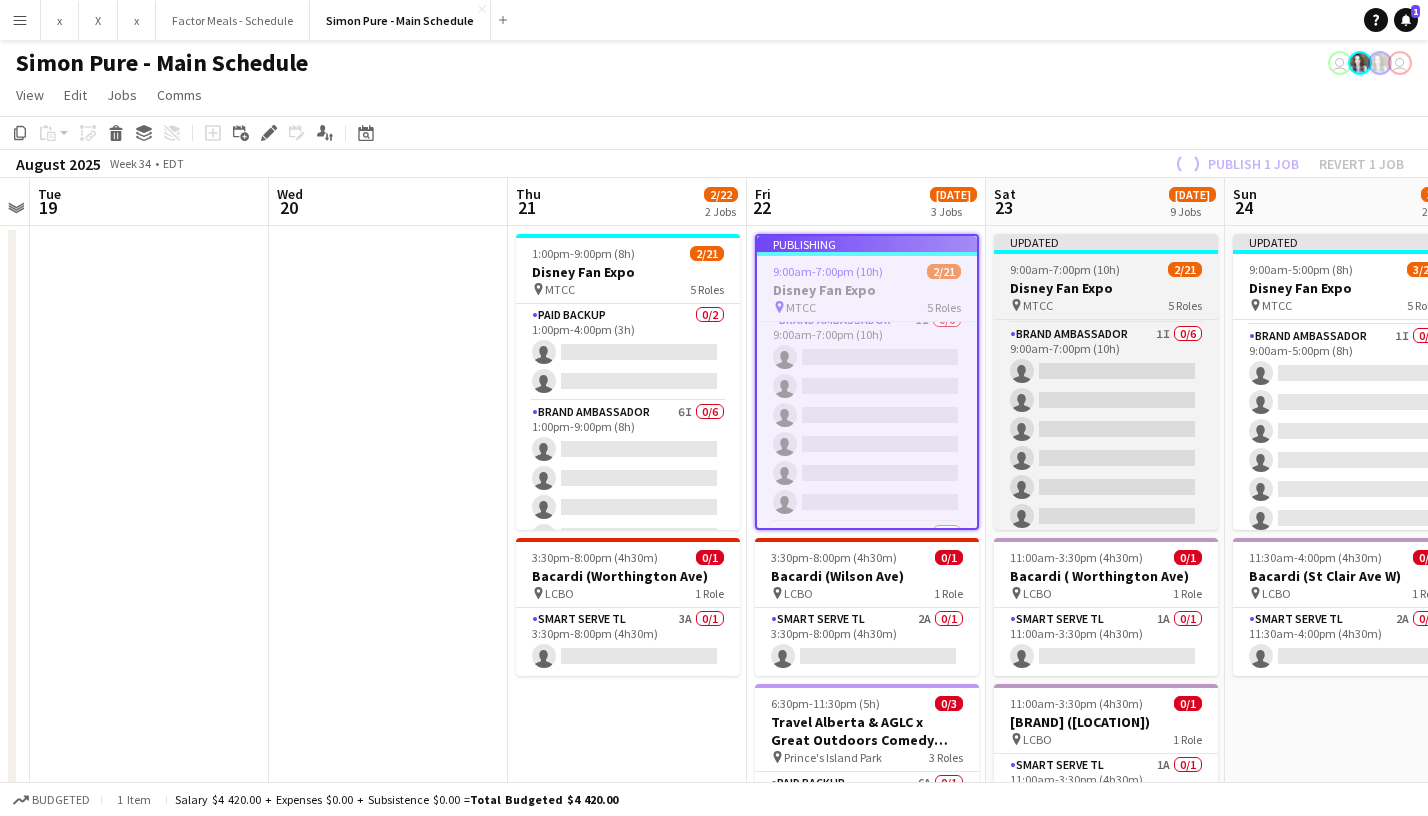 click on "Updated" at bounding box center [1106, 242] 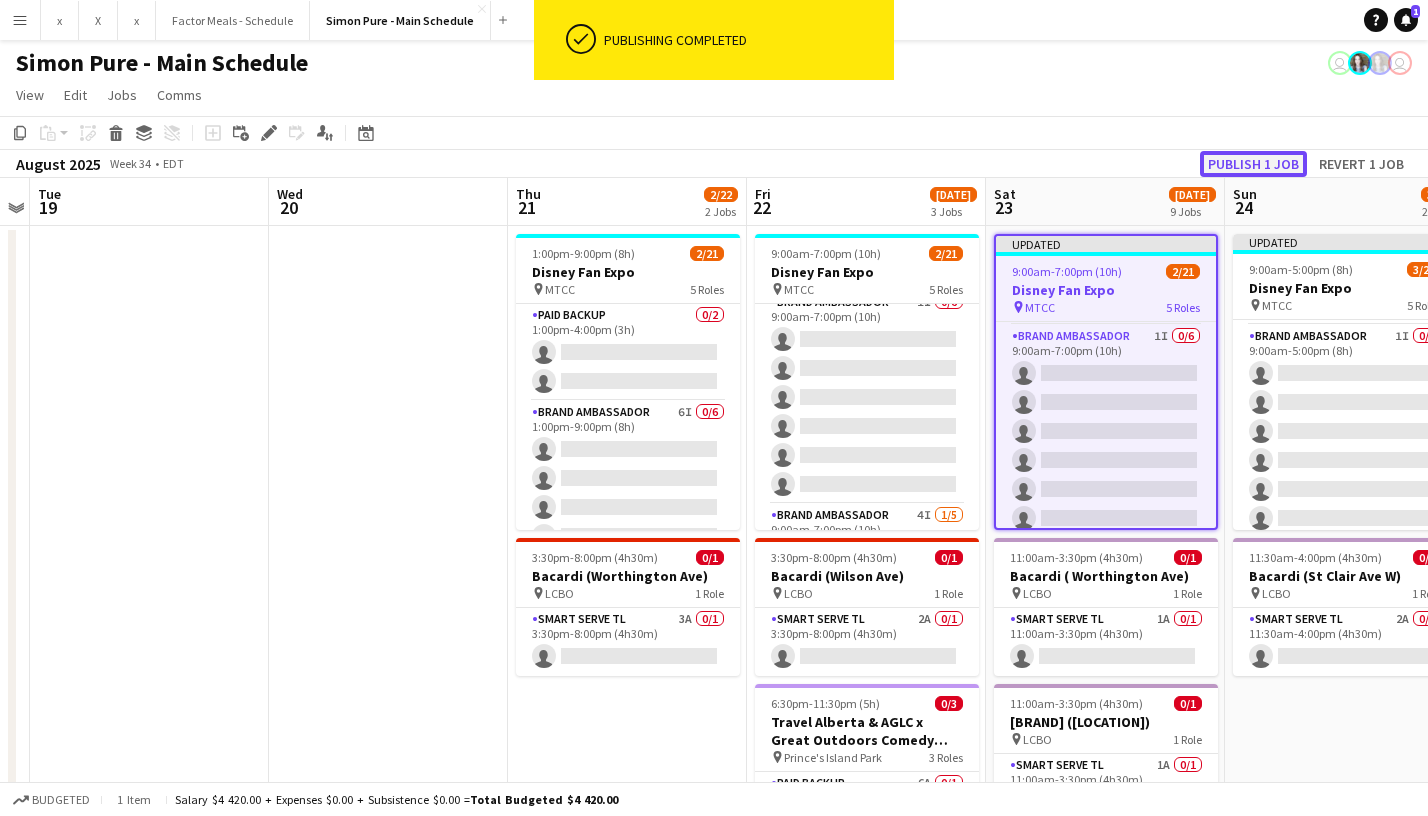 click on "Publish 1 job" 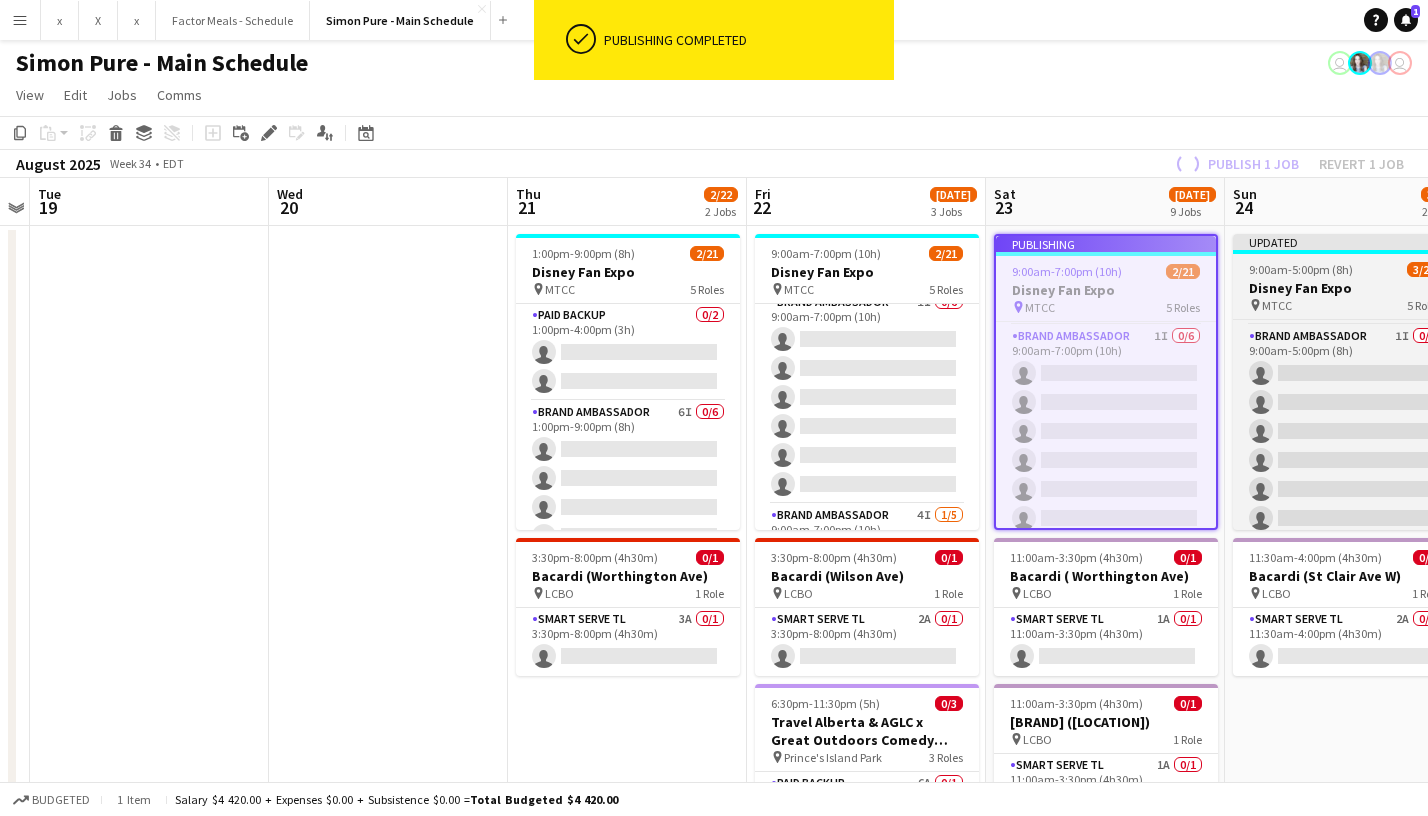 click on "Updated" at bounding box center [1345, 242] 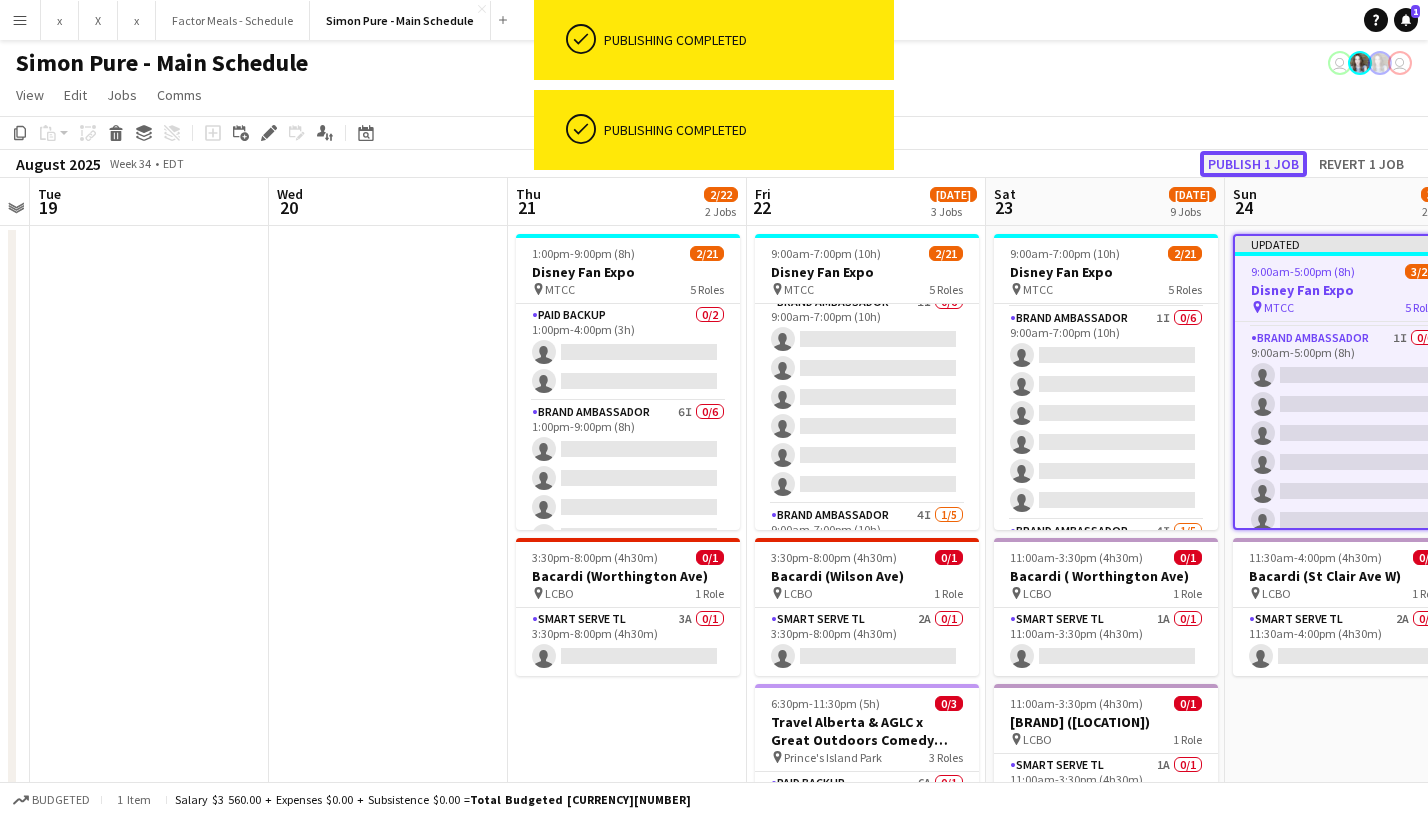 click on "Publish 1 job" 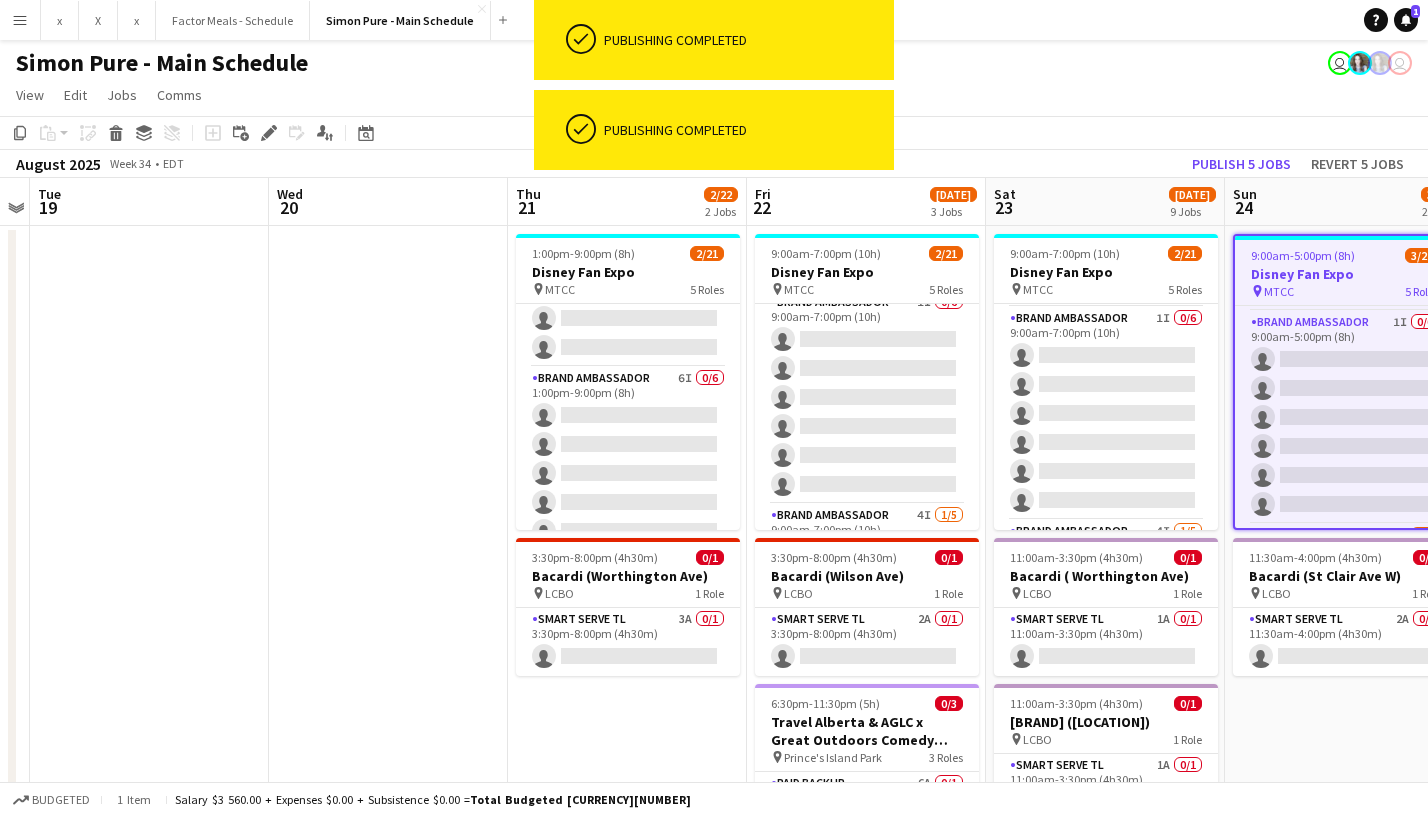 scroll, scrollTop: 0, scrollLeft: 0, axis: both 